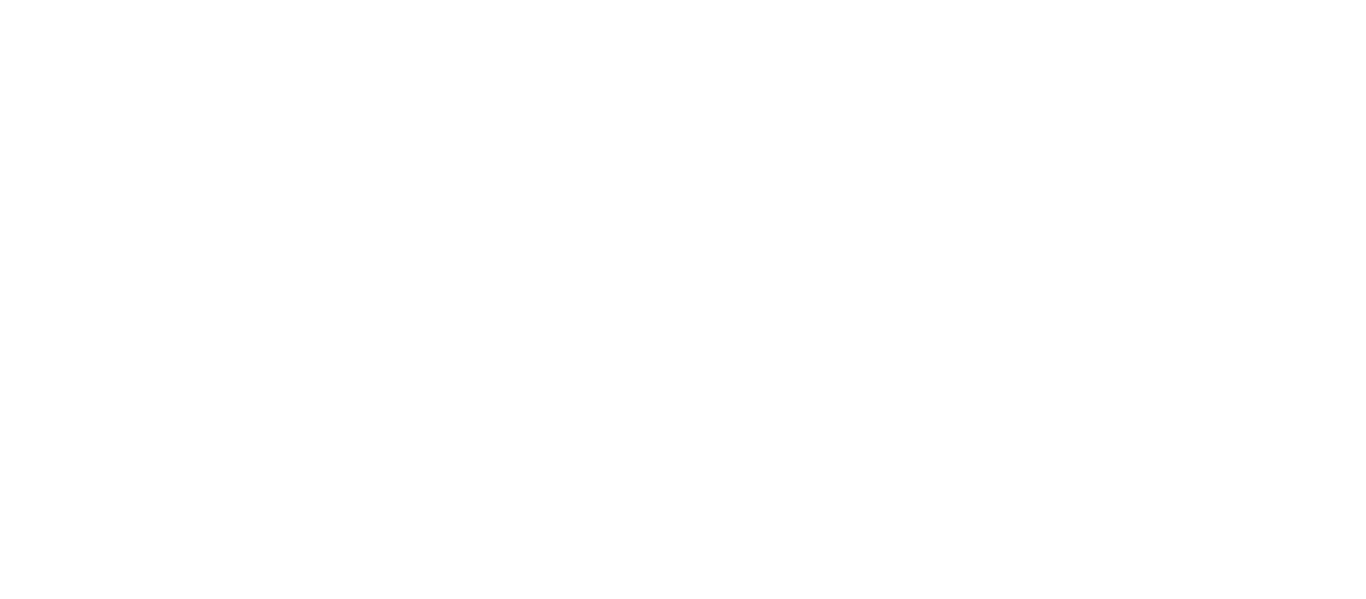 scroll, scrollTop: 0, scrollLeft: 0, axis: both 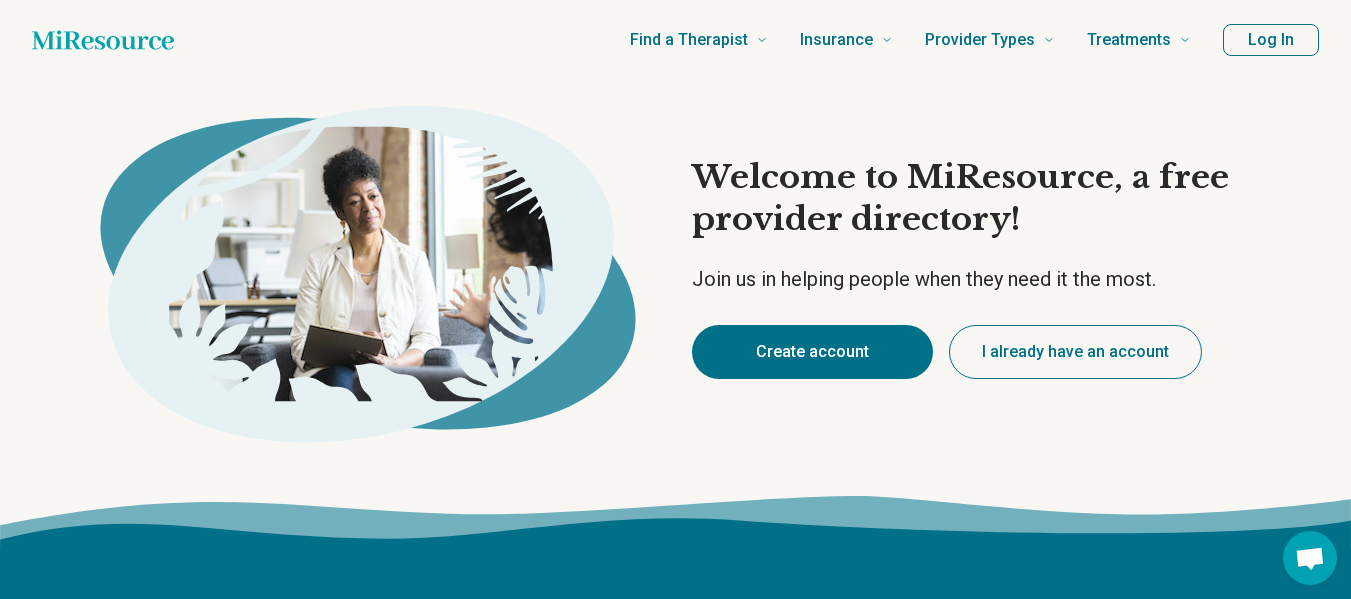 click on "Create account" at bounding box center [812, 352] 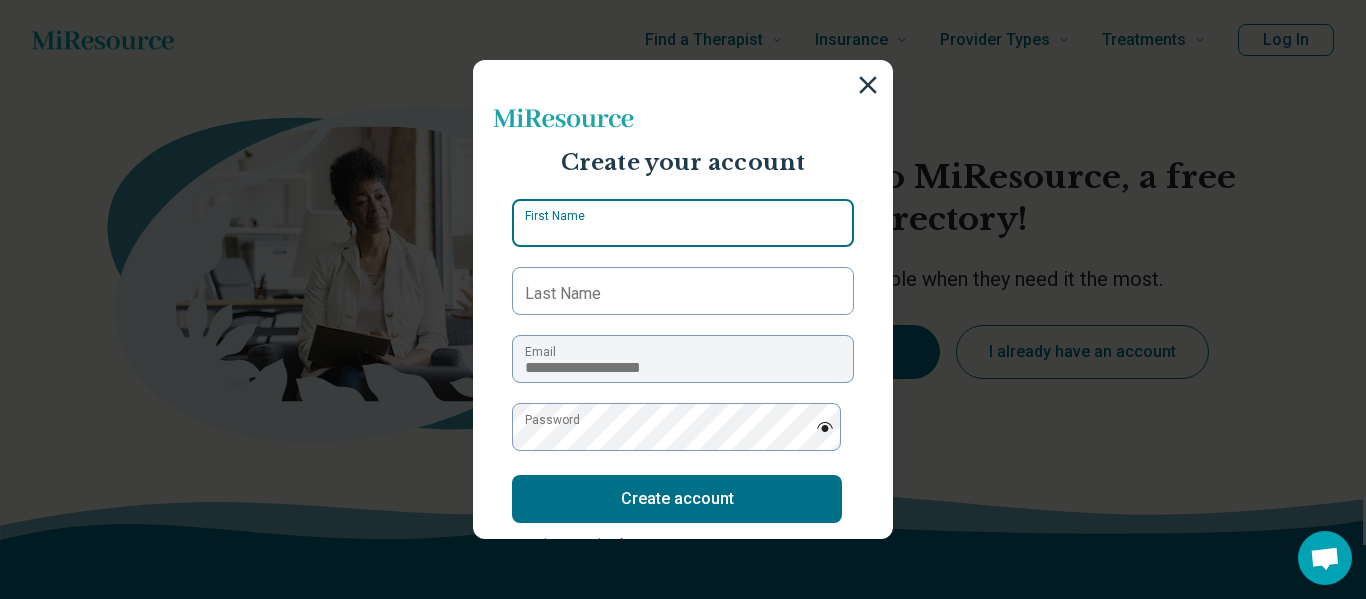 click on "First Name" at bounding box center (683, 223) 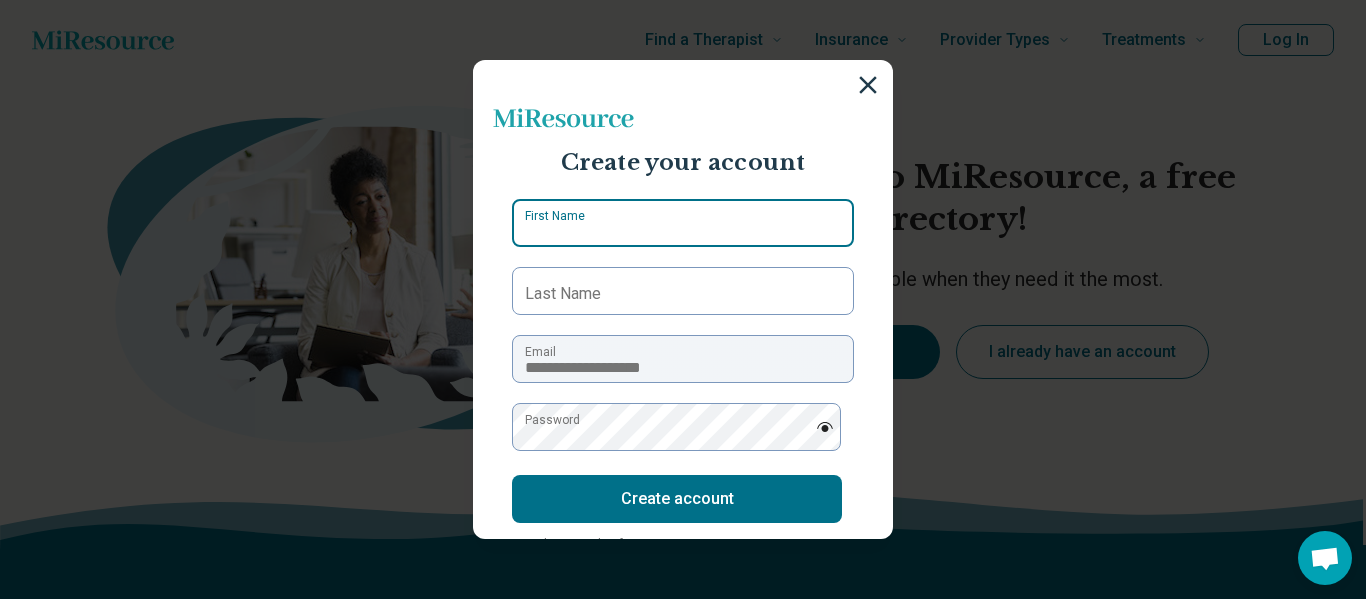 type on "******" 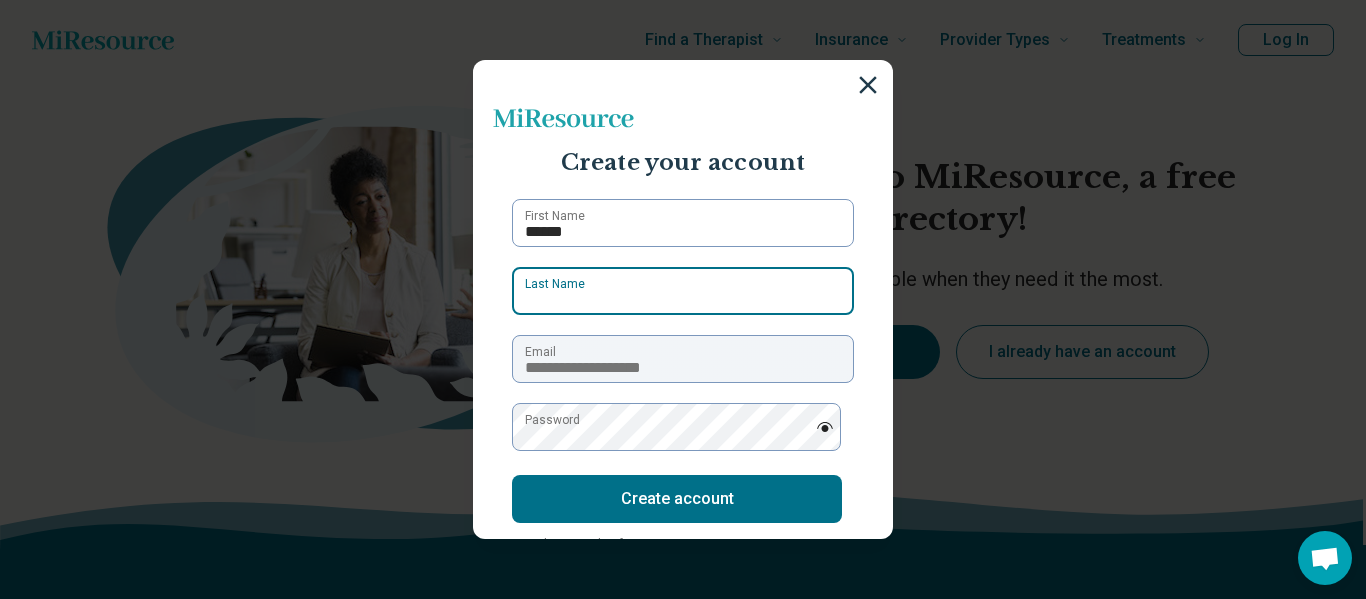 click on "Last Name" at bounding box center [683, 291] 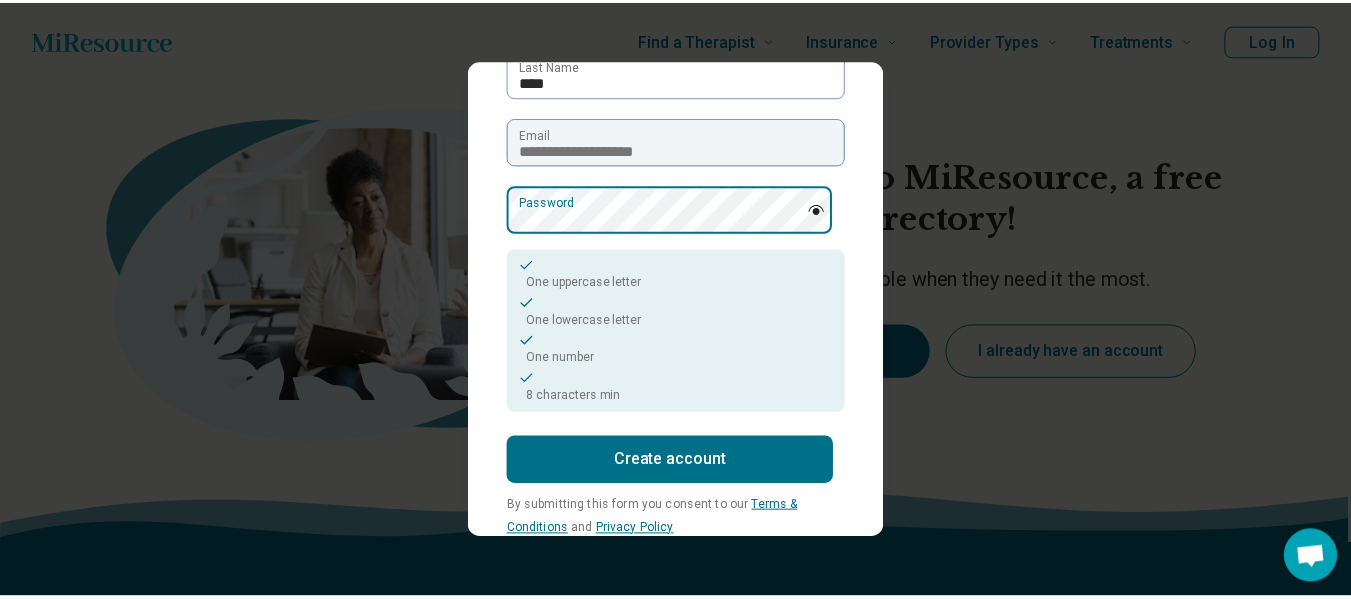 scroll, scrollTop: 260, scrollLeft: 0, axis: vertical 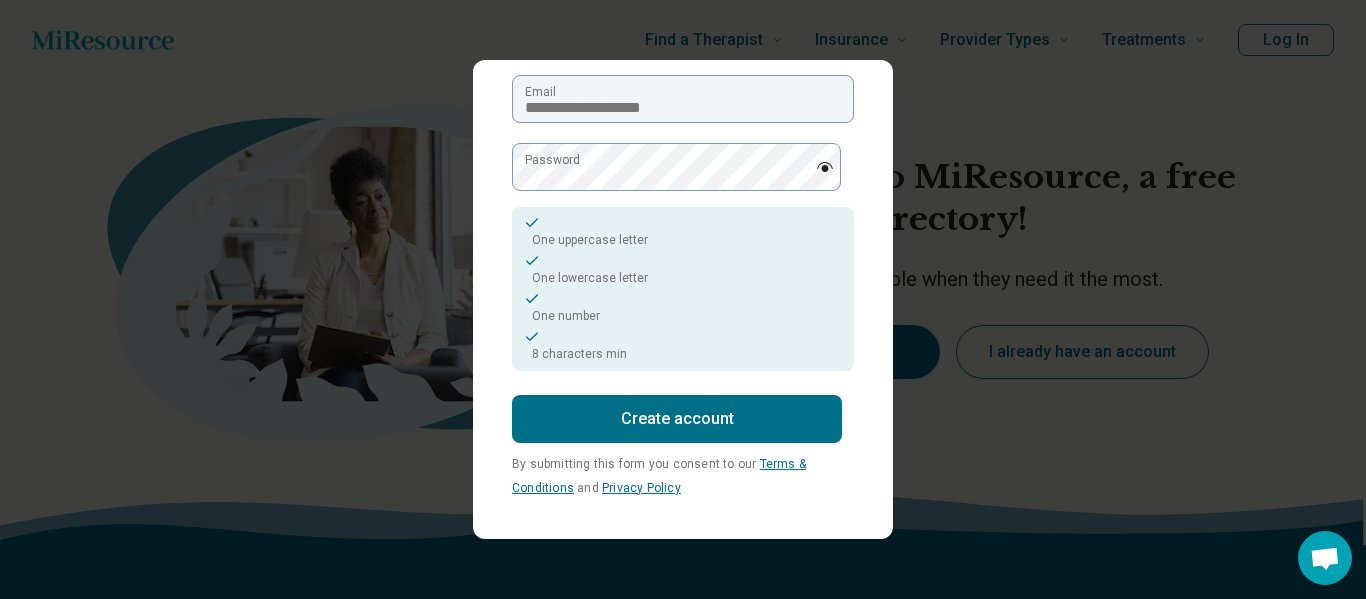 click on "Create account" at bounding box center [677, 419] 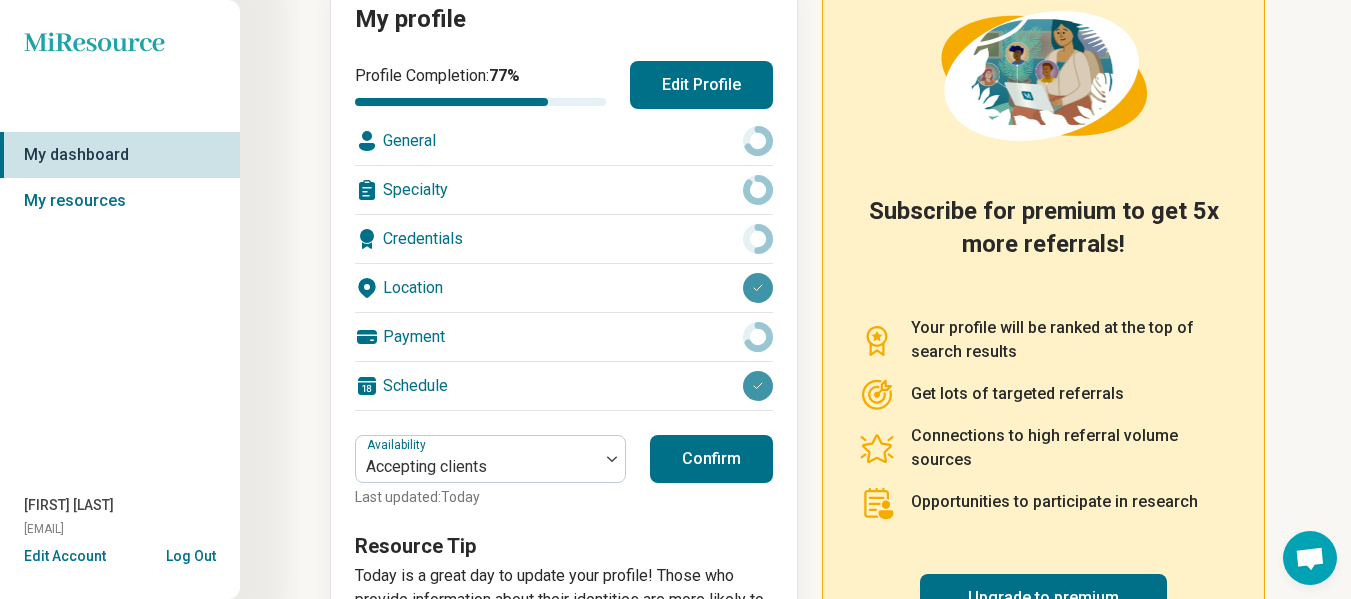 scroll, scrollTop: 300, scrollLeft: 0, axis: vertical 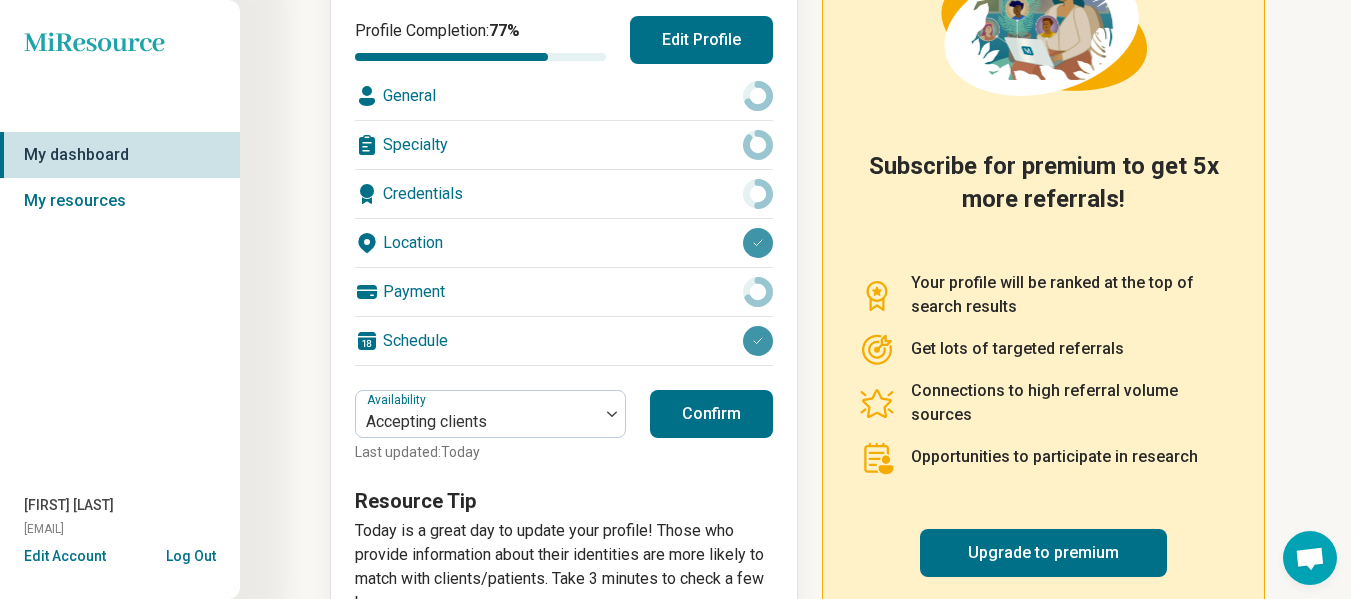 click on "General" at bounding box center (564, 96) 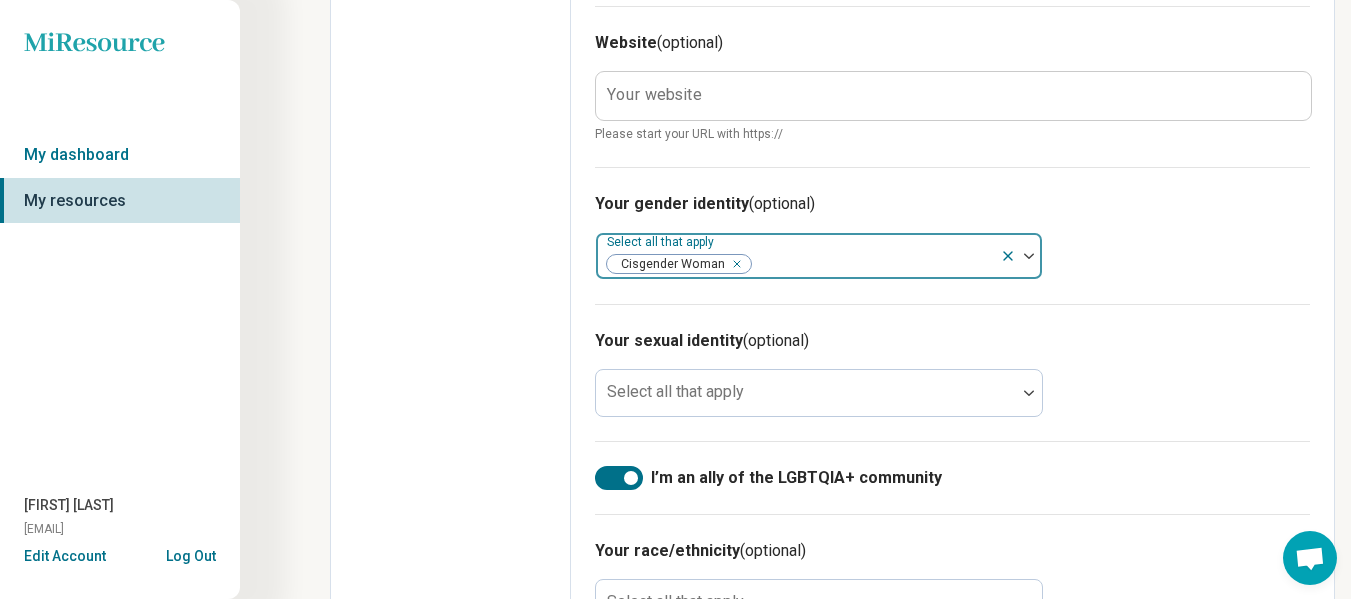 scroll, scrollTop: 1400, scrollLeft: 0, axis: vertical 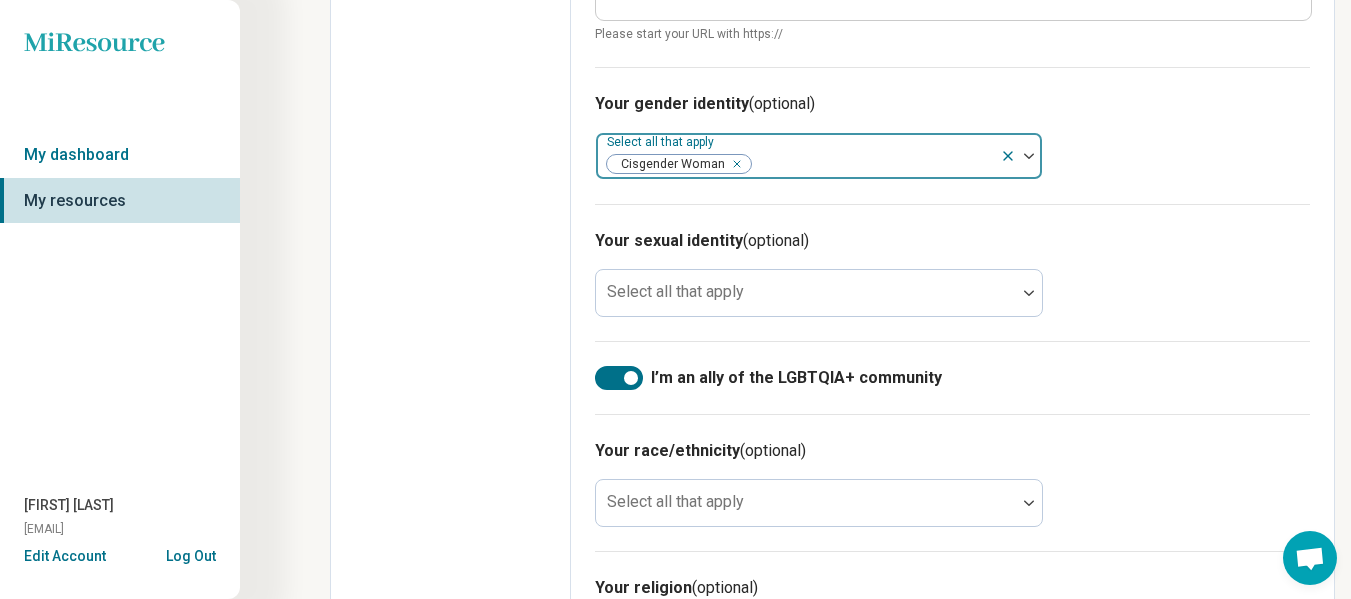 click 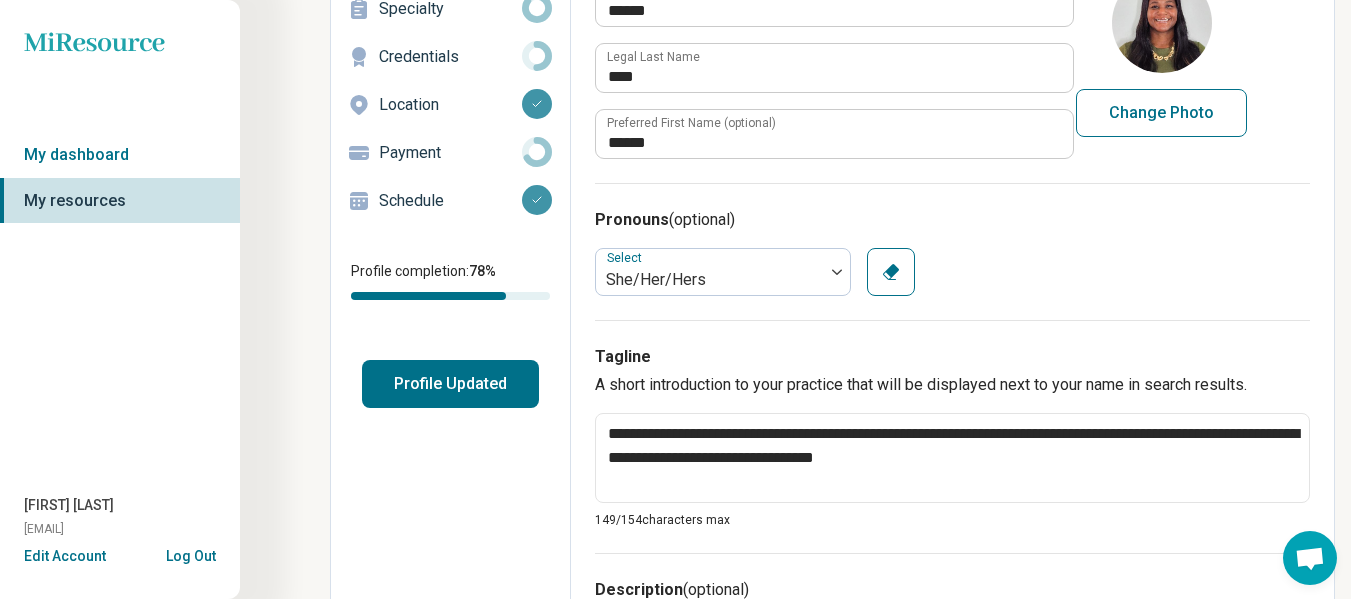 scroll, scrollTop: 14, scrollLeft: 0, axis: vertical 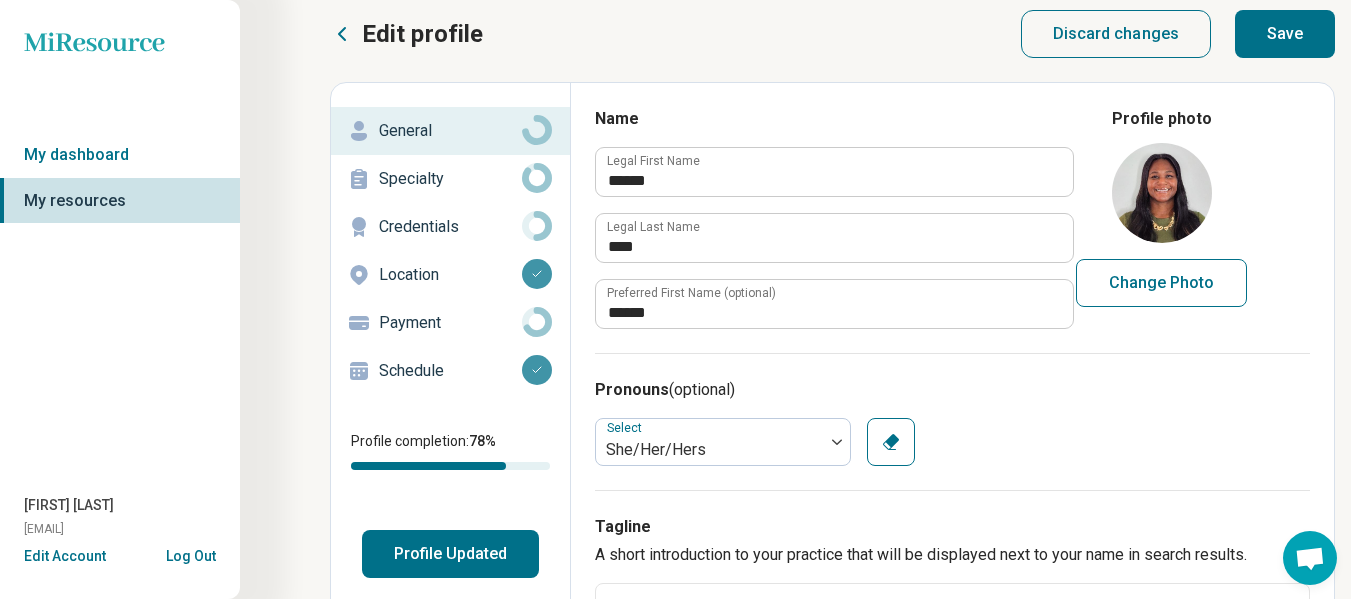 click on "Specialty" at bounding box center (450, 179) 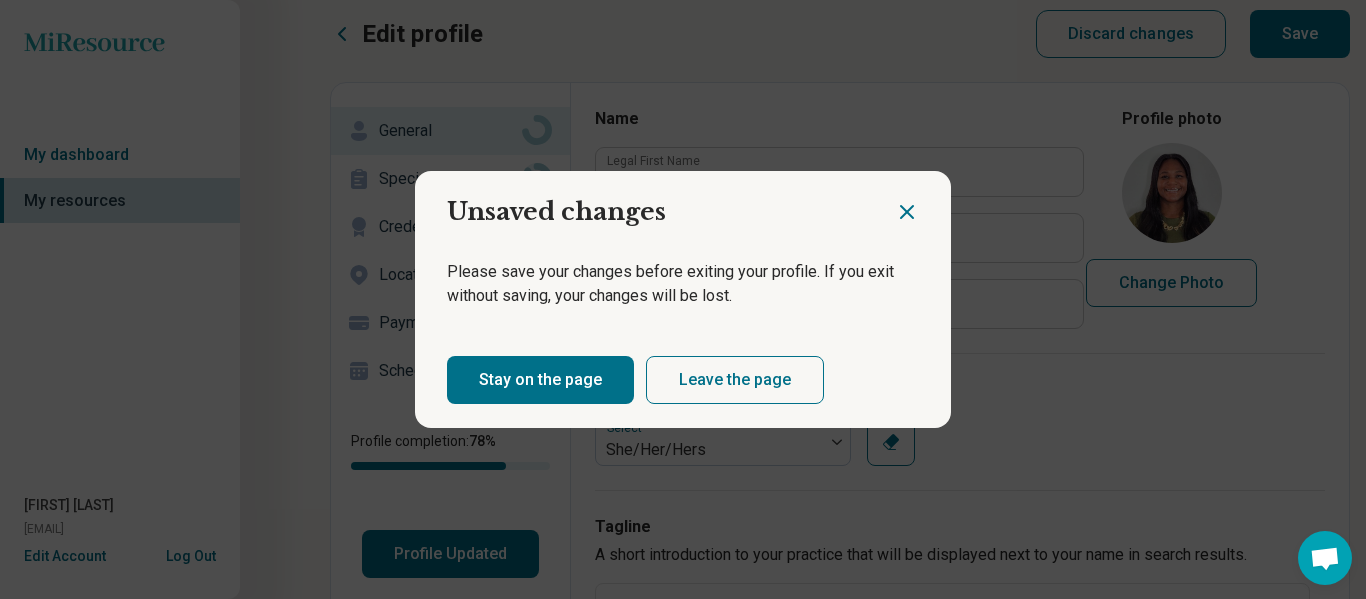 click on "Stay on the page" at bounding box center [540, 380] 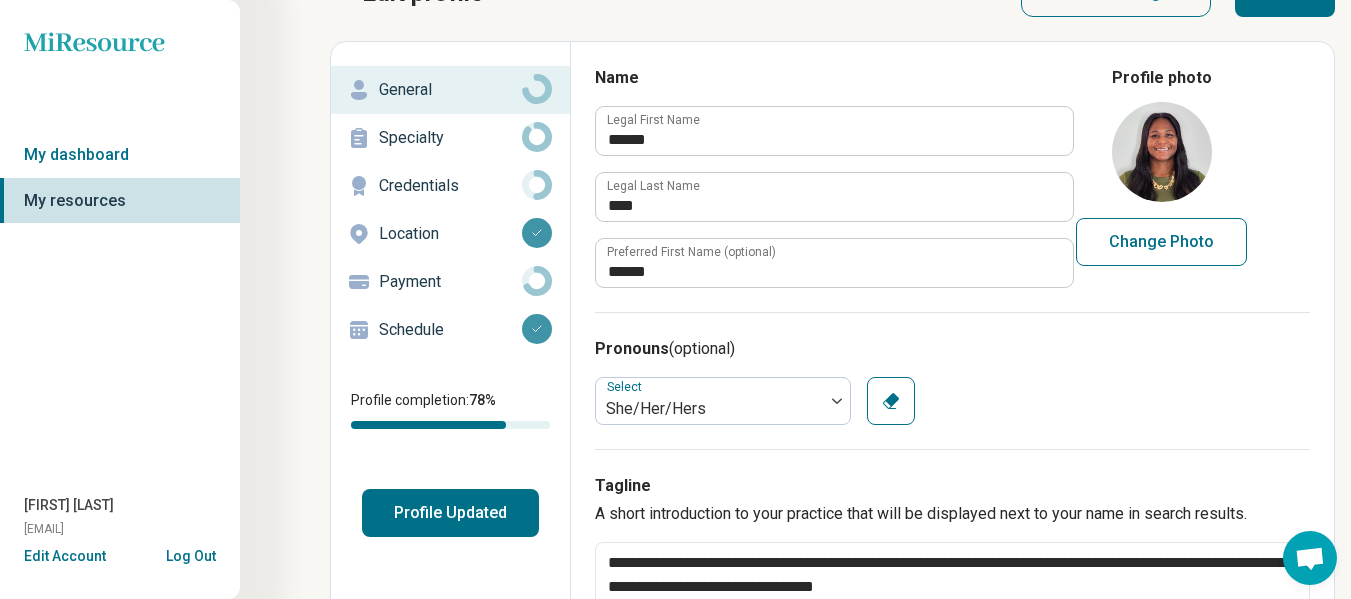 scroll, scrollTop: 0, scrollLeft: 0, axis: both 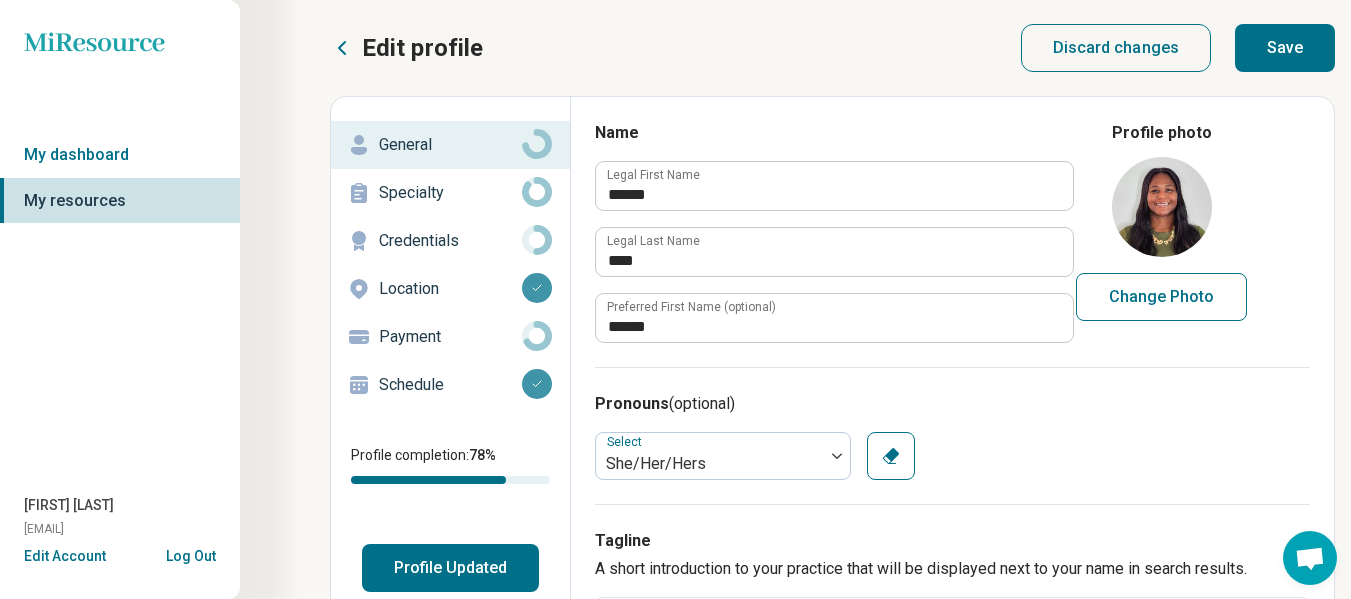 click on "Save" at bounding box center [1285, 48] 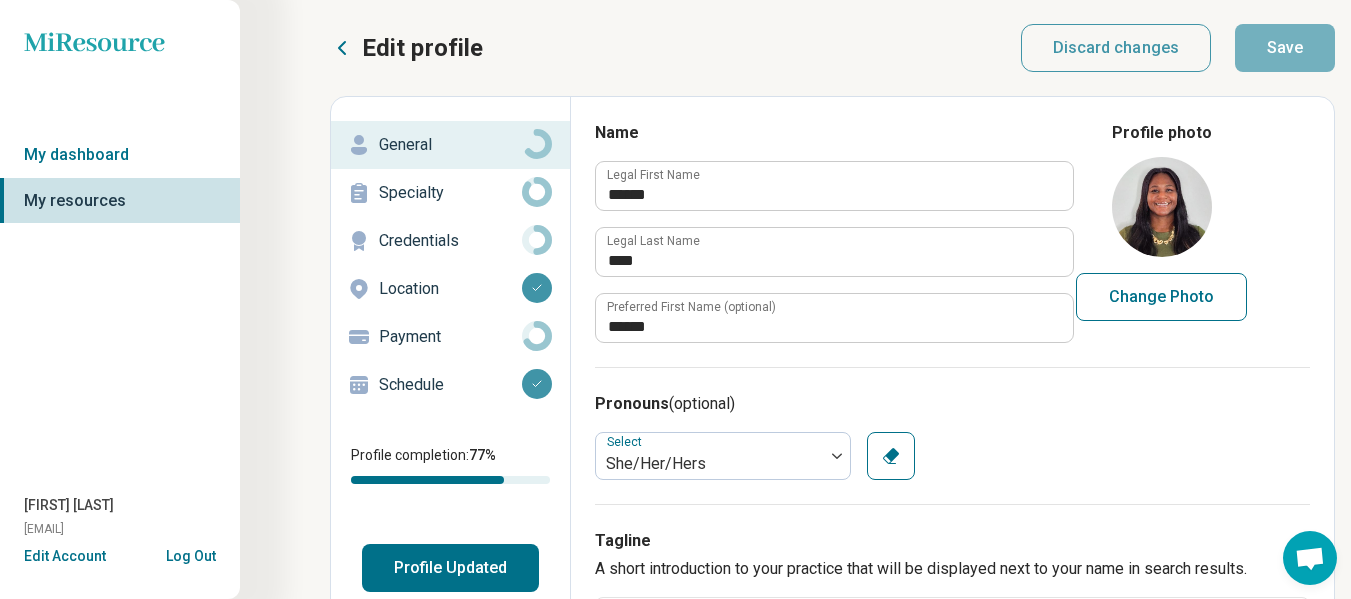 click on "Specialty" at bounding box center (450, 193) 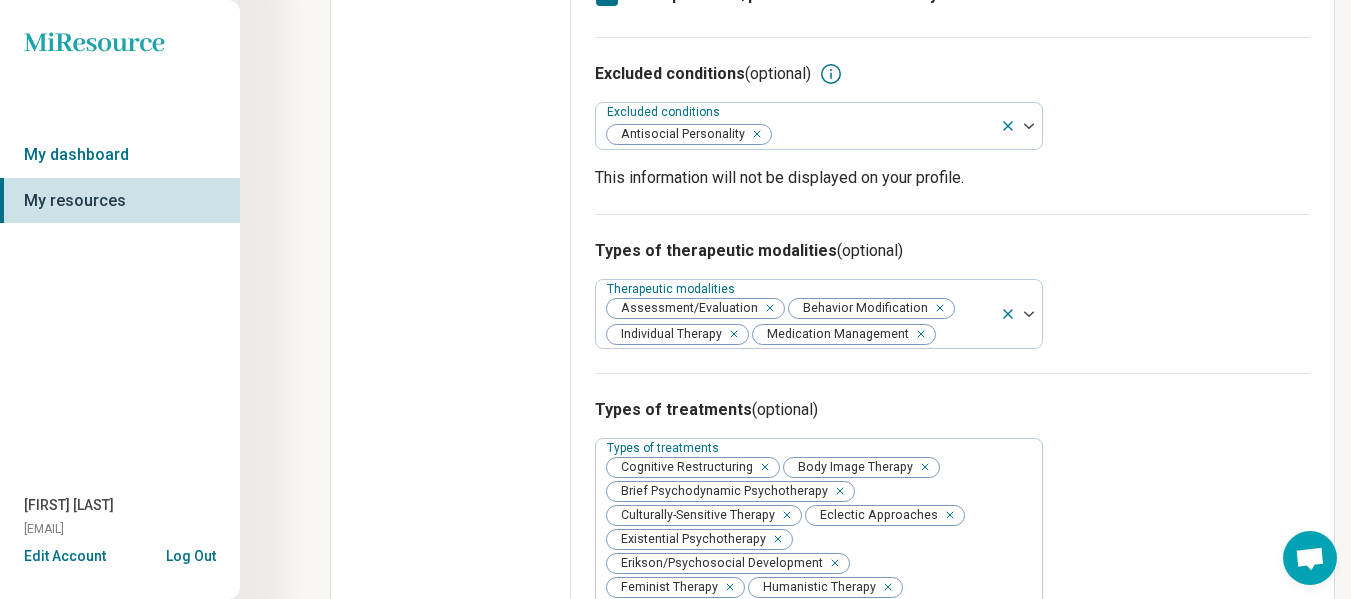 scroll, scrollTop: 1400, scrollLeft: 0, axis: vertical 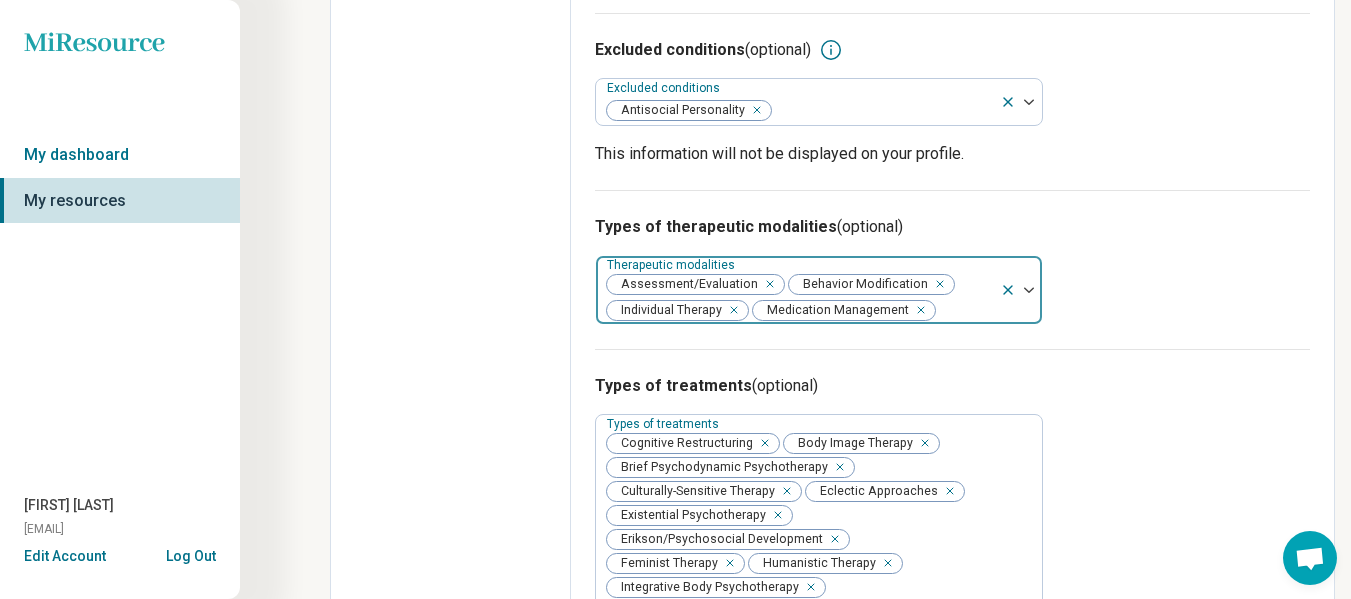 click at bounding box center [1029, 290] 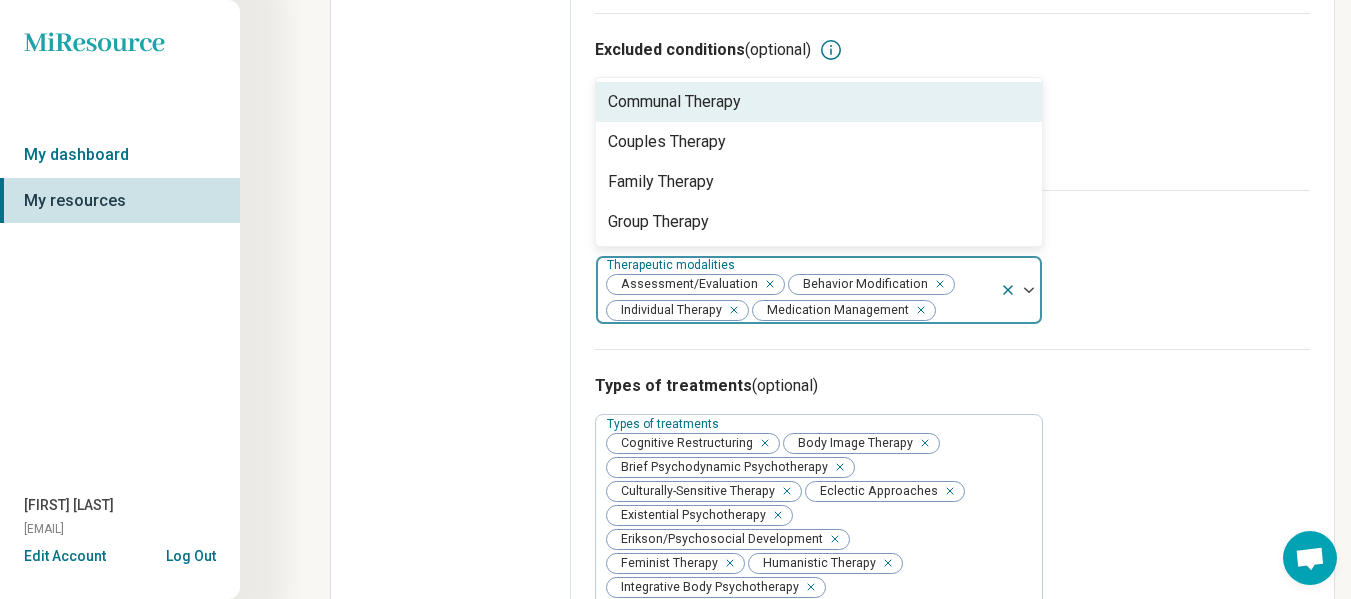 click at bounding box center (1029, 290) 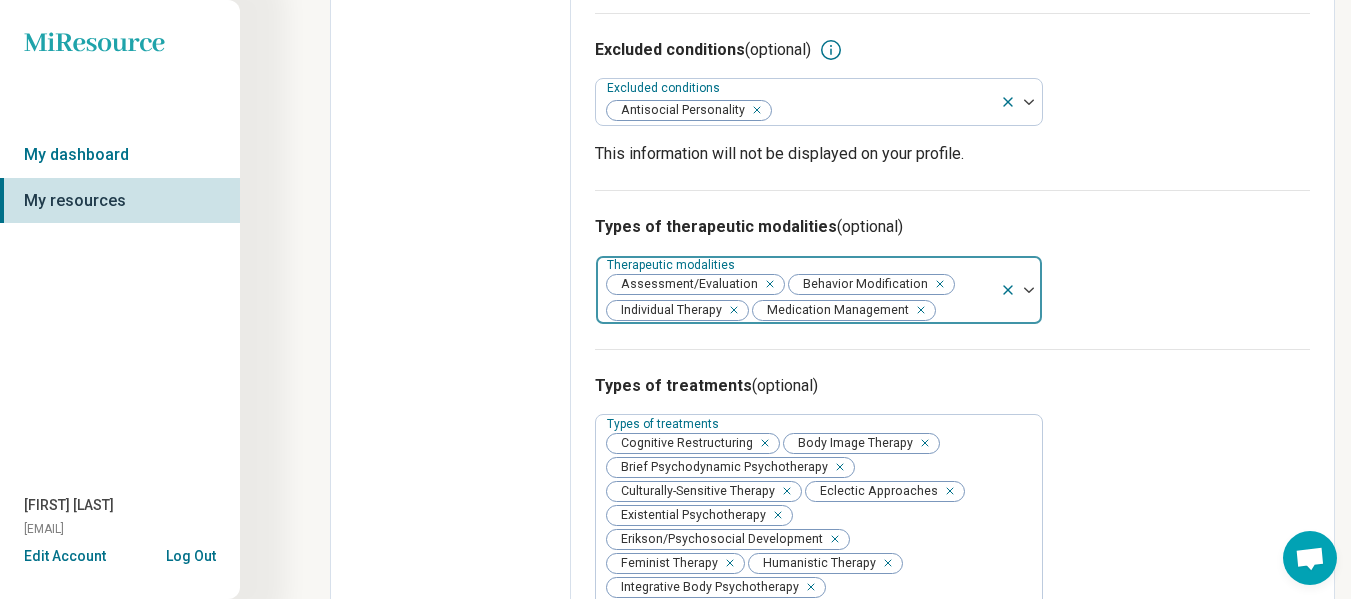 click at bounding box center [1029, 290] 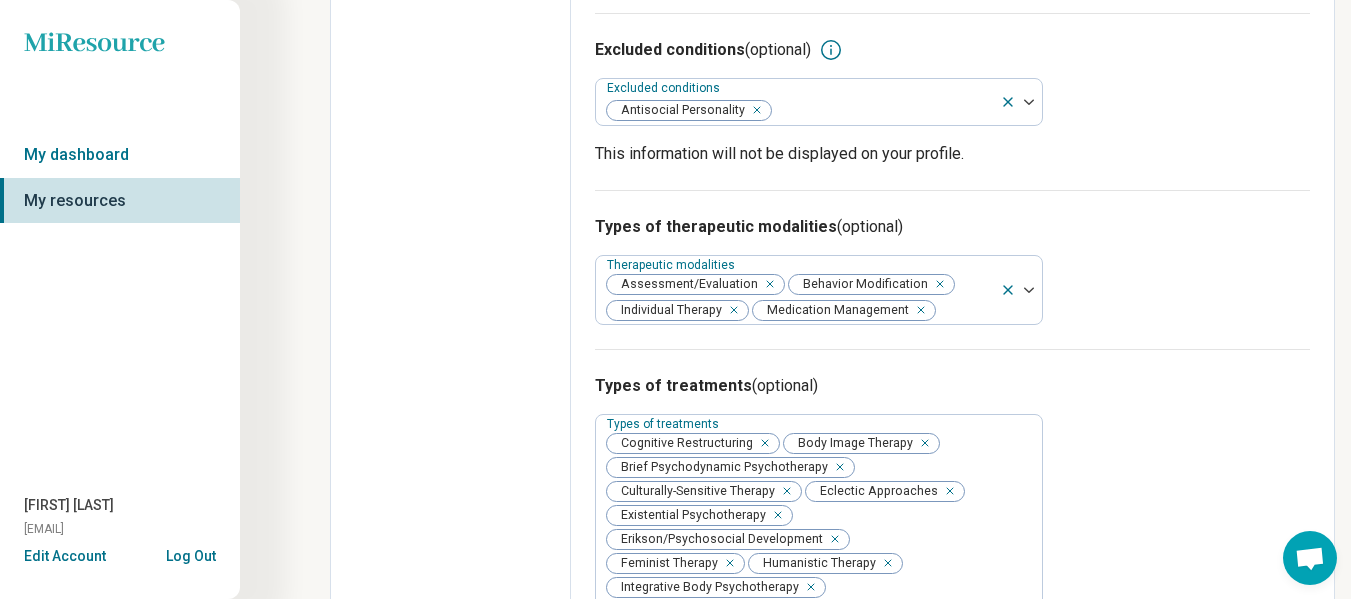 click on "Types of therapeutic modalities  (optional) Therapeutic modalities Assessment/Evaluation Behavior Modification Individual Therapy Medication Management" at bounding box center [952, 269] 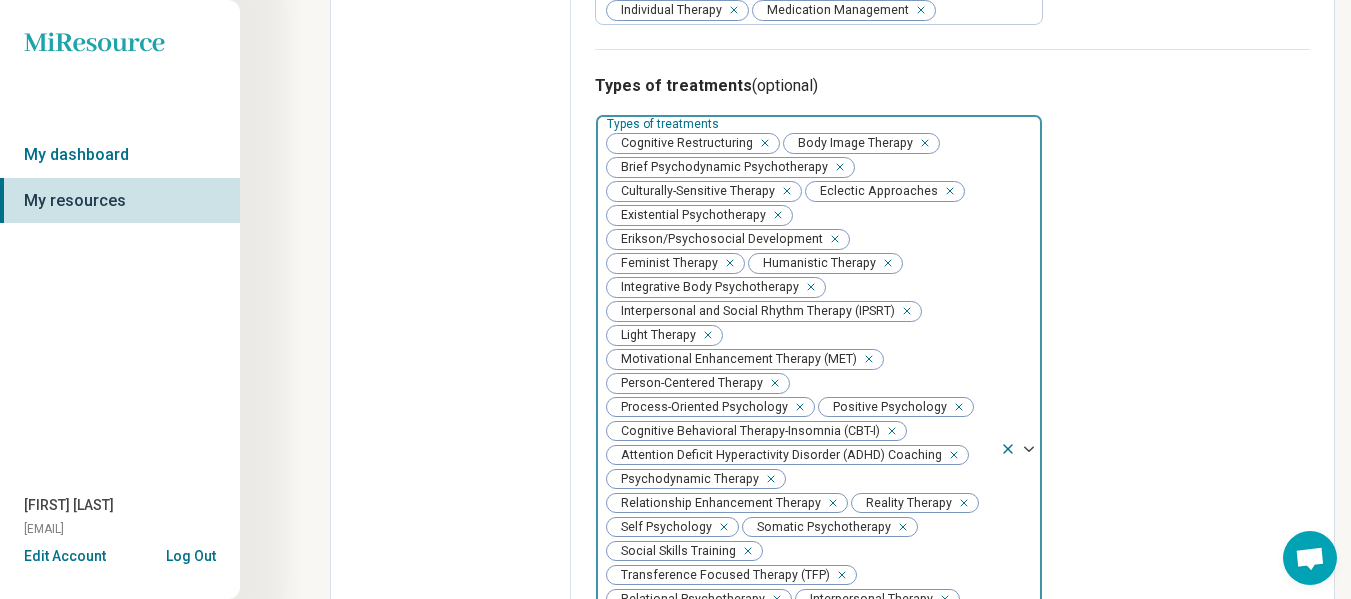 scroll, scrollTop: 1800, scrollLeft: 0, axis: vertical 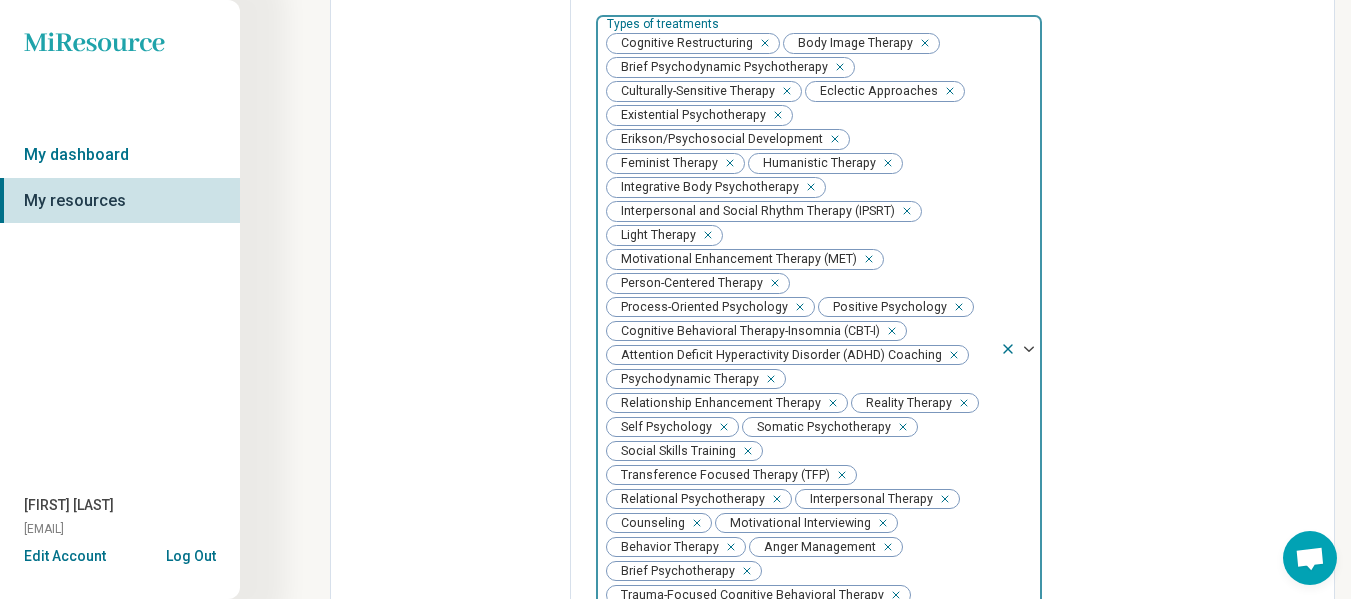 click at bounding box center [761, 43] 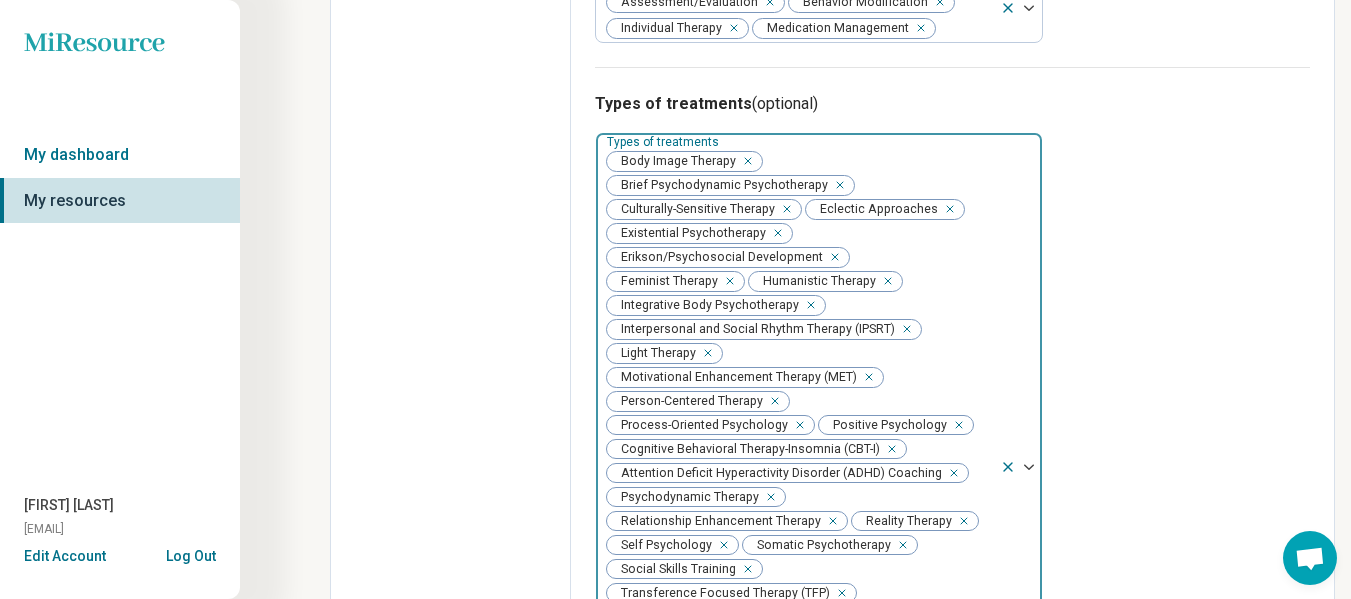 scroll, scrollTop: 1646, scrollLeft: 0, axis: vertical 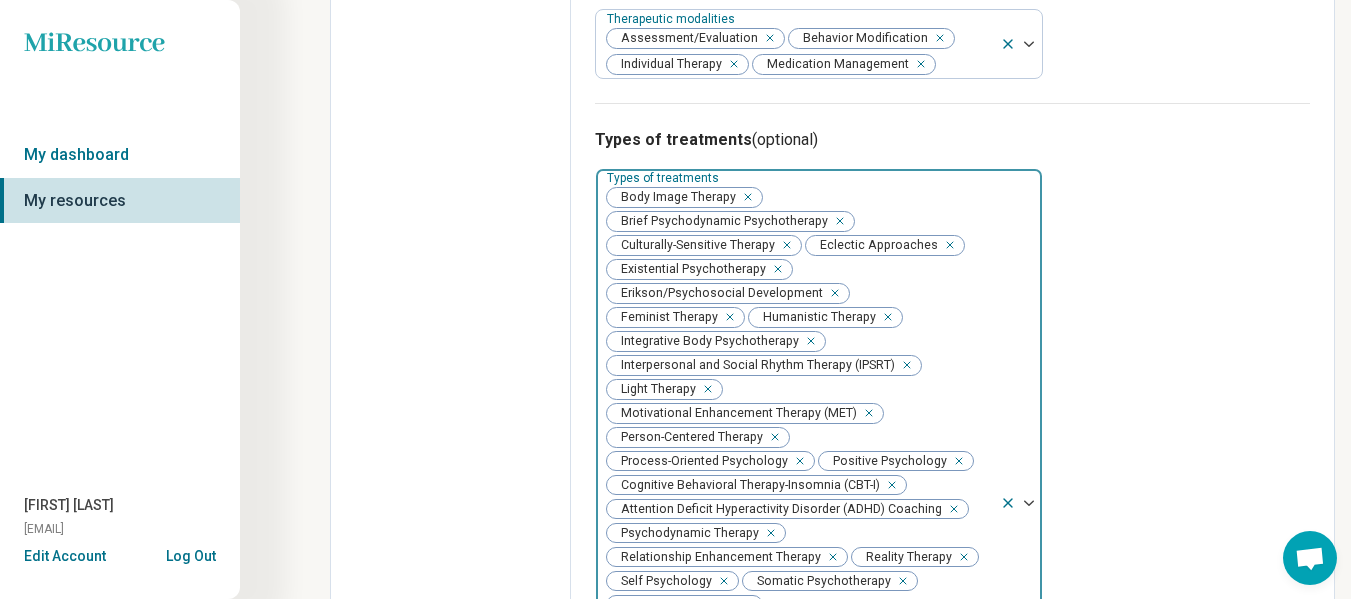 click 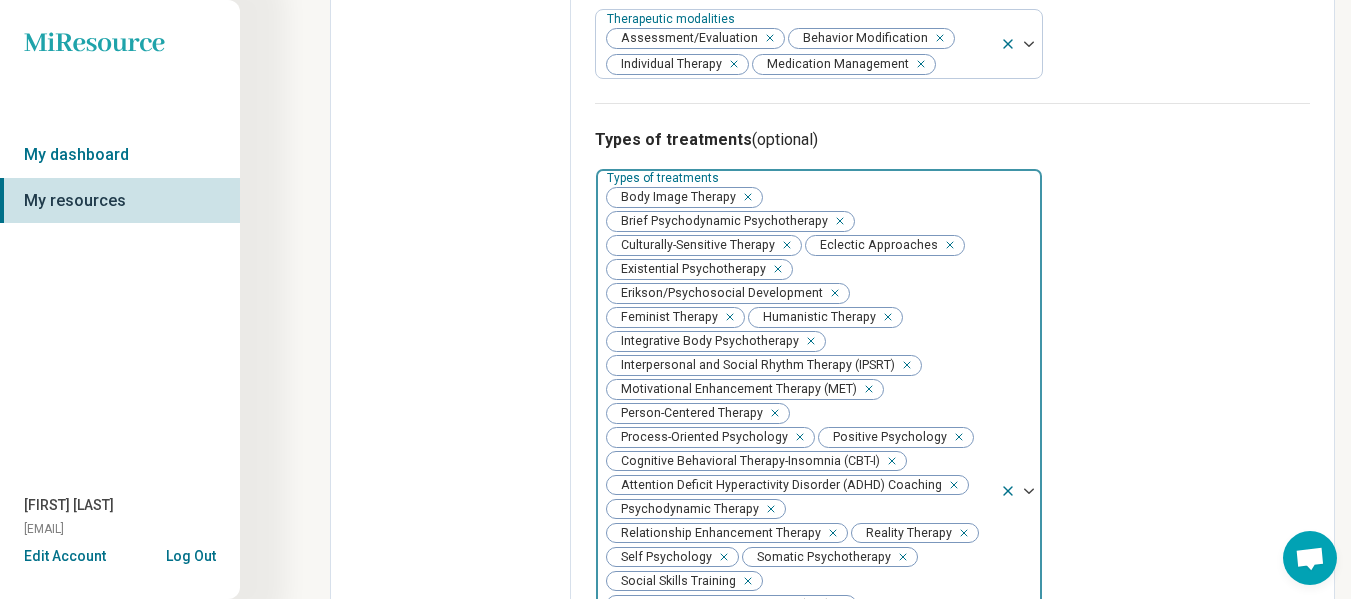click at bounding box center (903, 365) 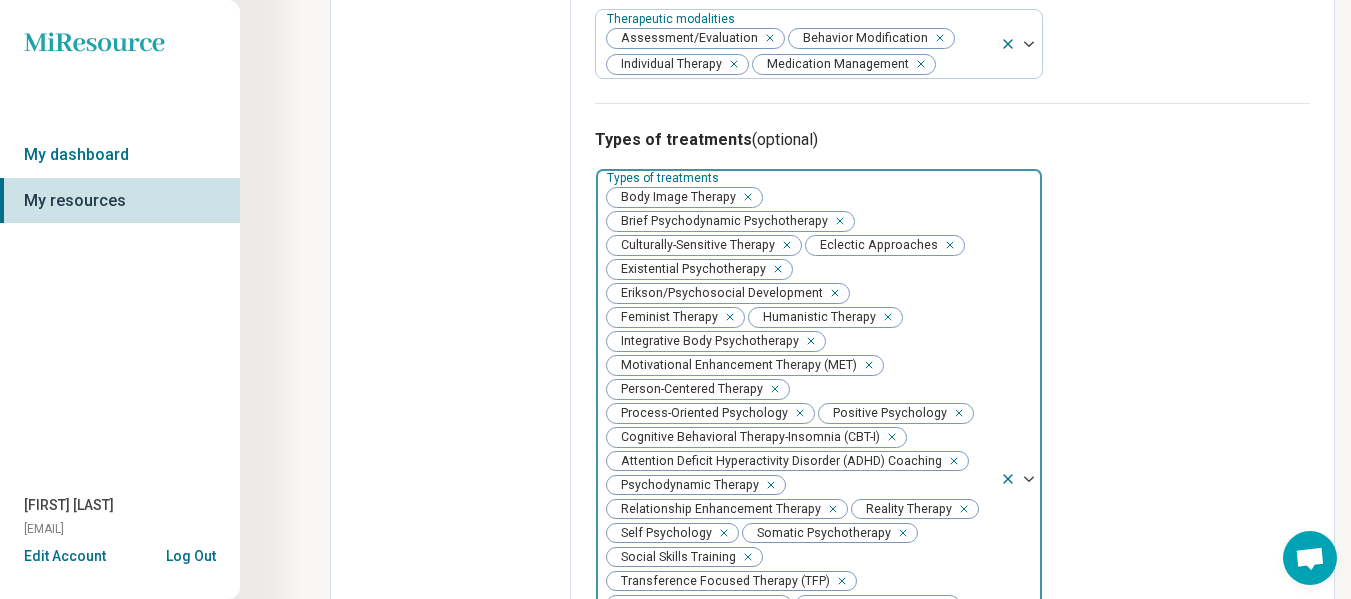 click 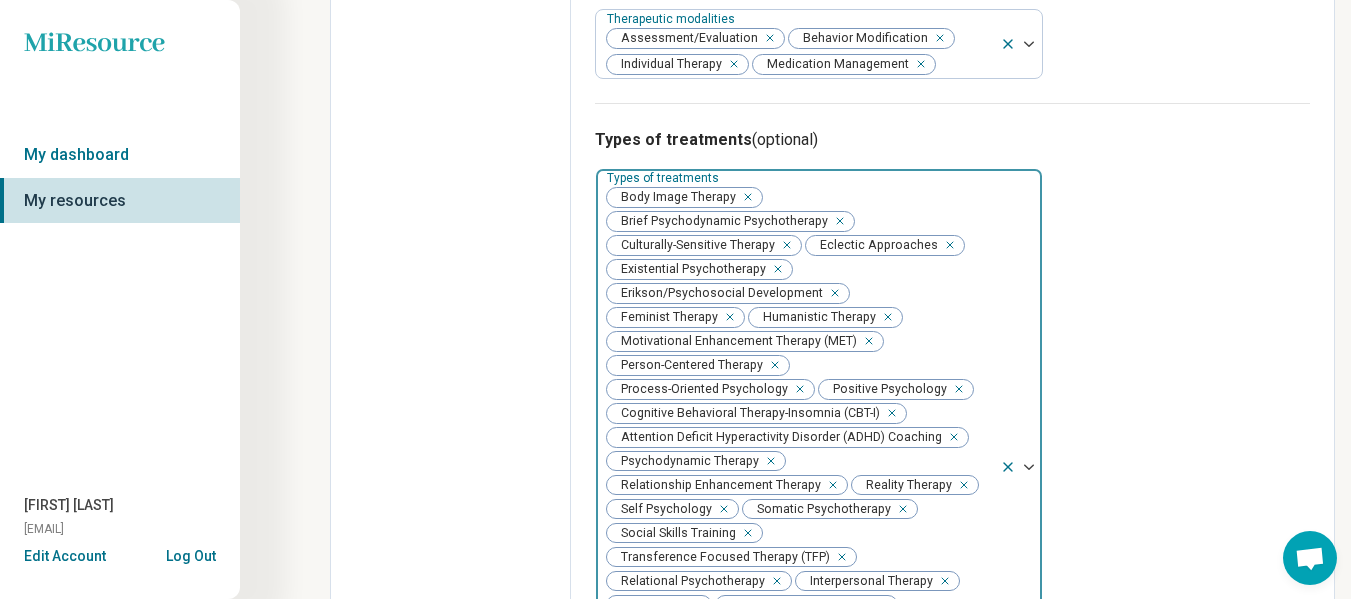 click 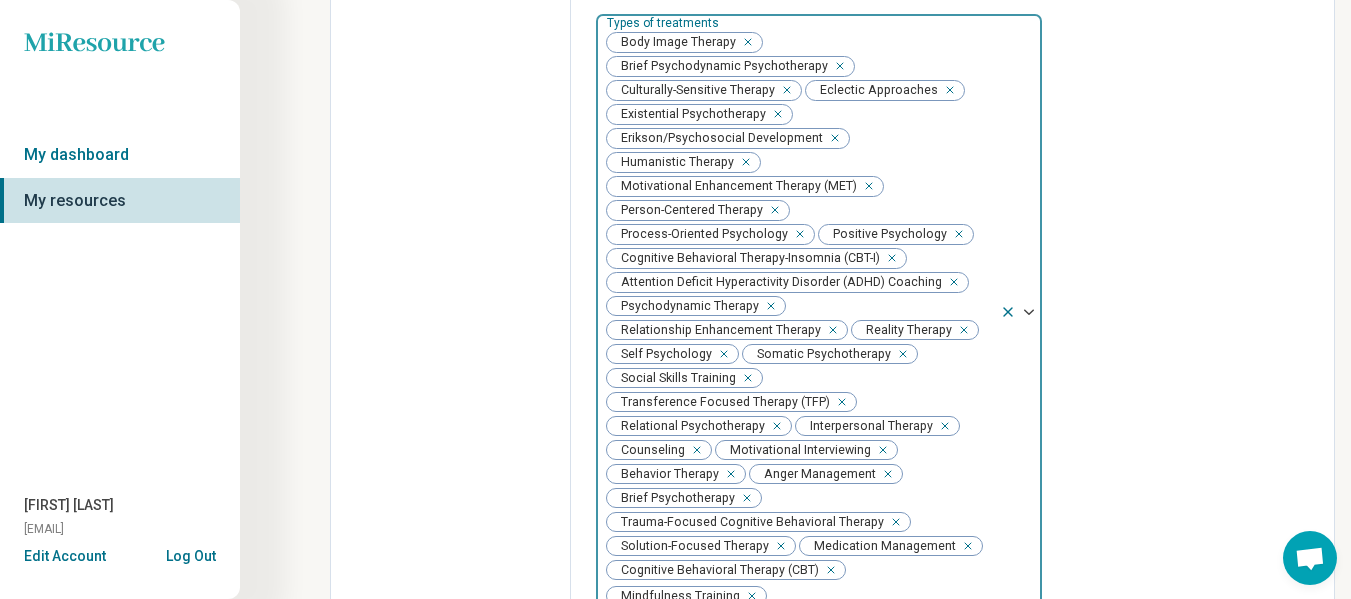 scroll, scrollTop: 1846, scrollLeft: 0, axis: vertical 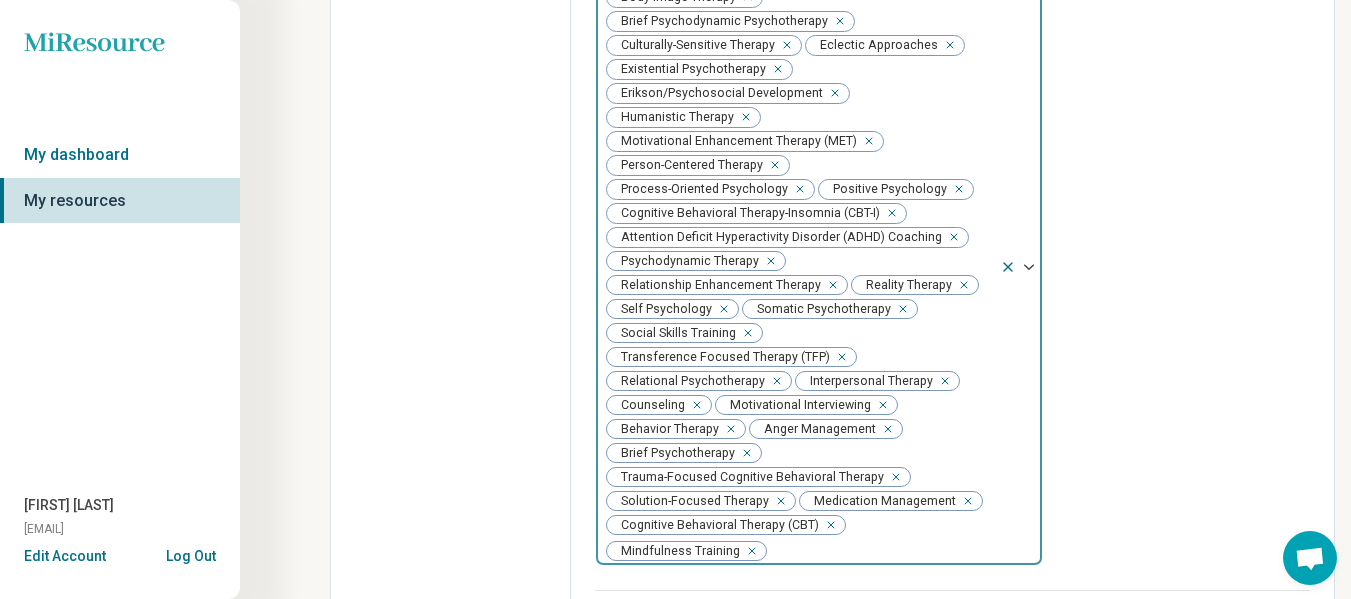 click 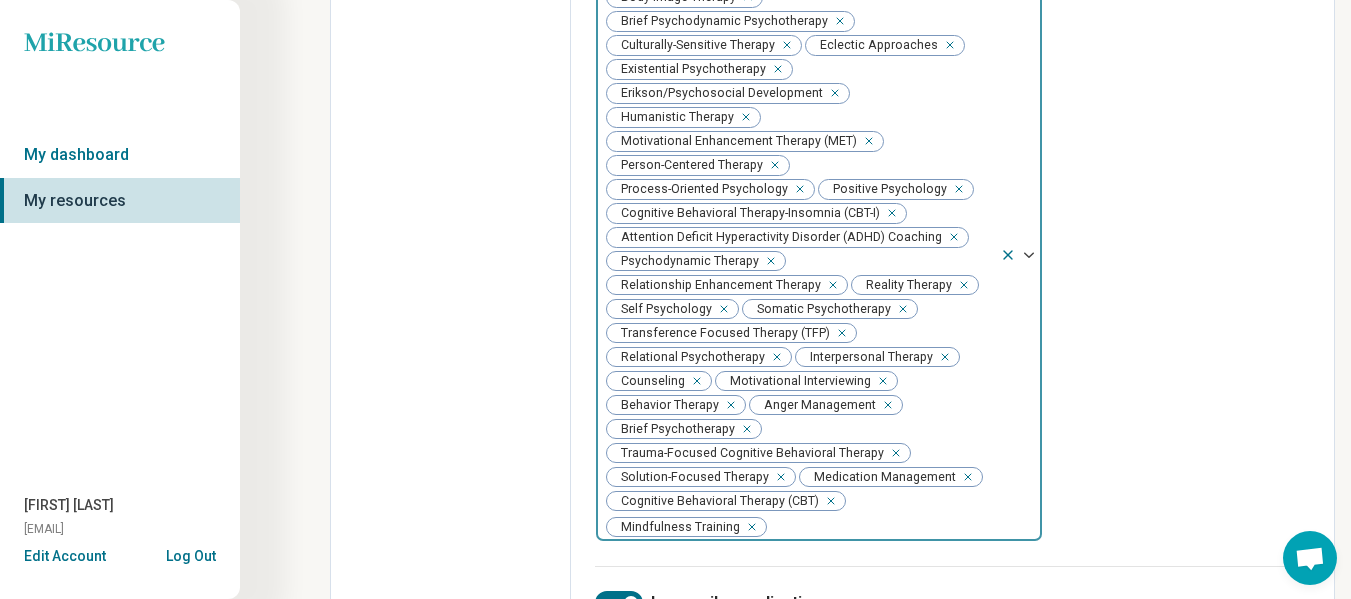 click at bounding box center [838, 333] 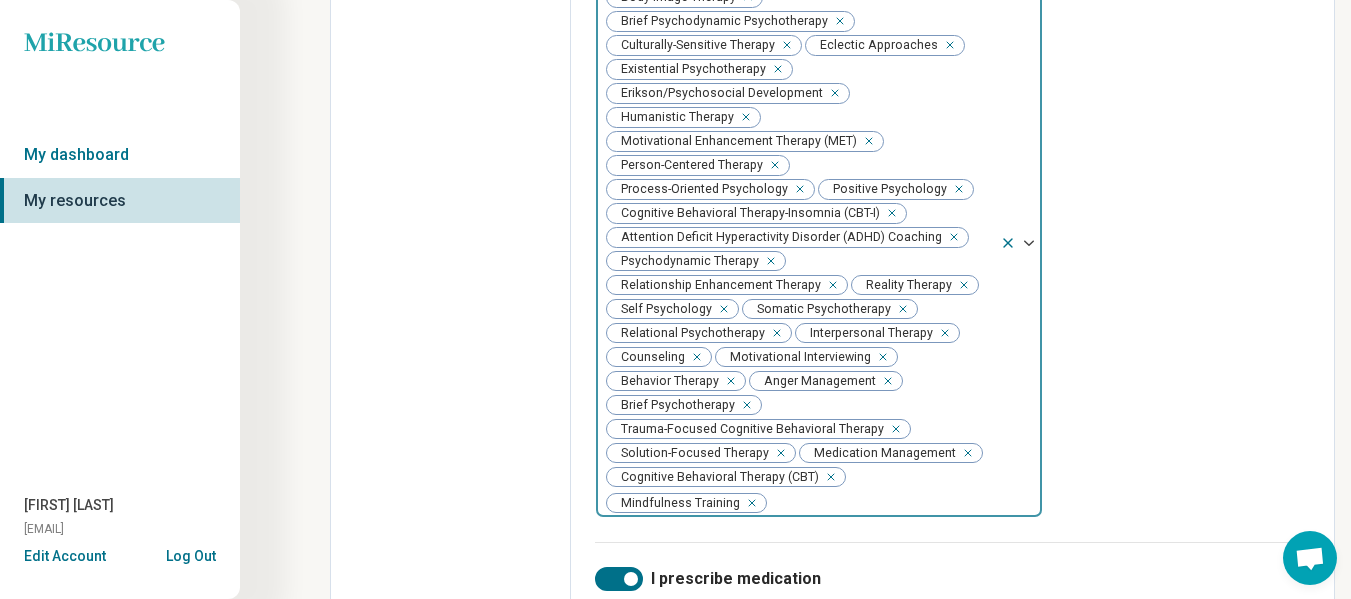click 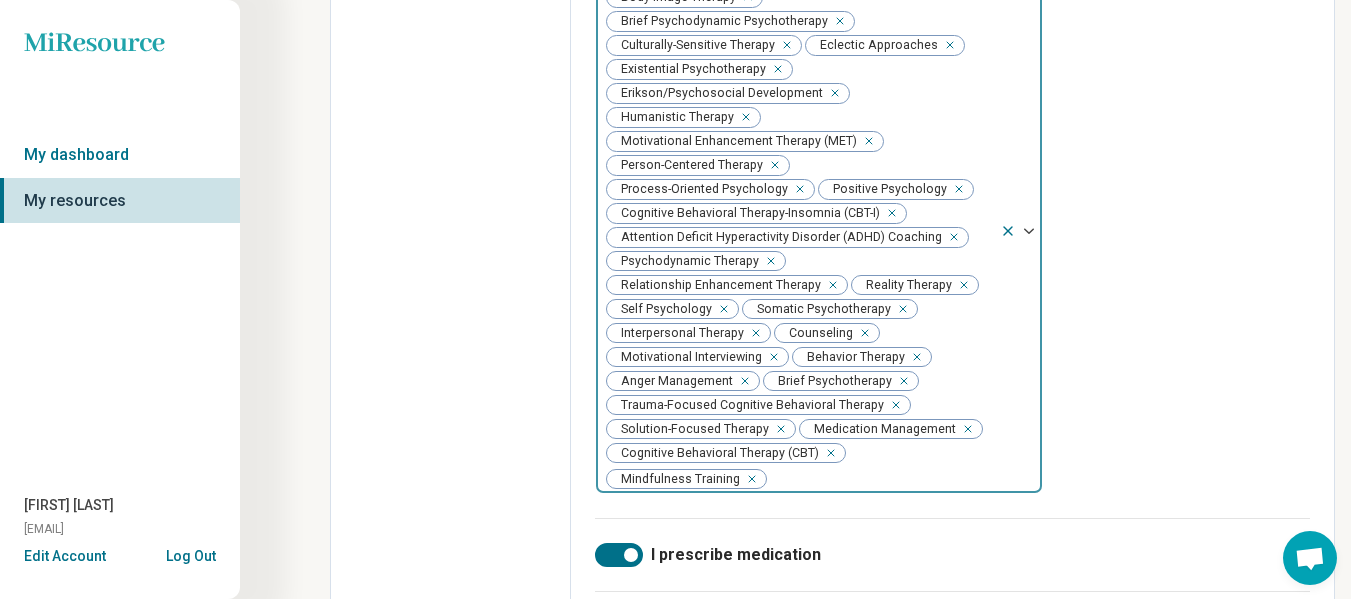click at bounding box center (741, 381) 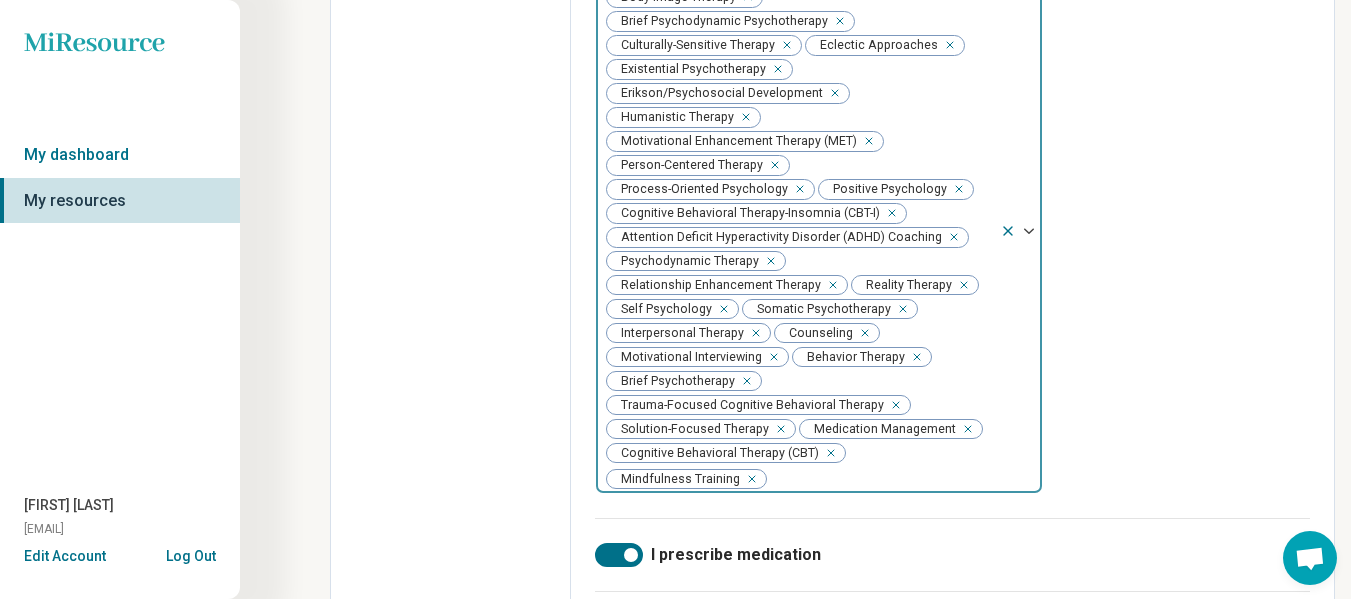 click at bounding box center [892, 405] 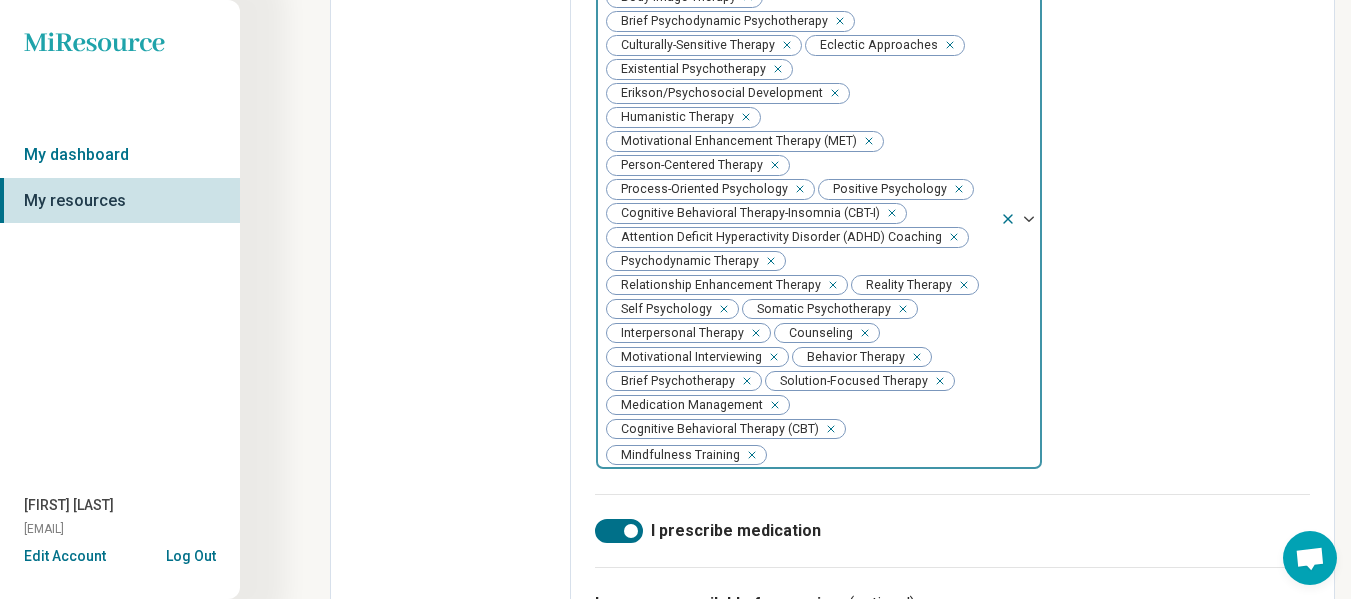 click 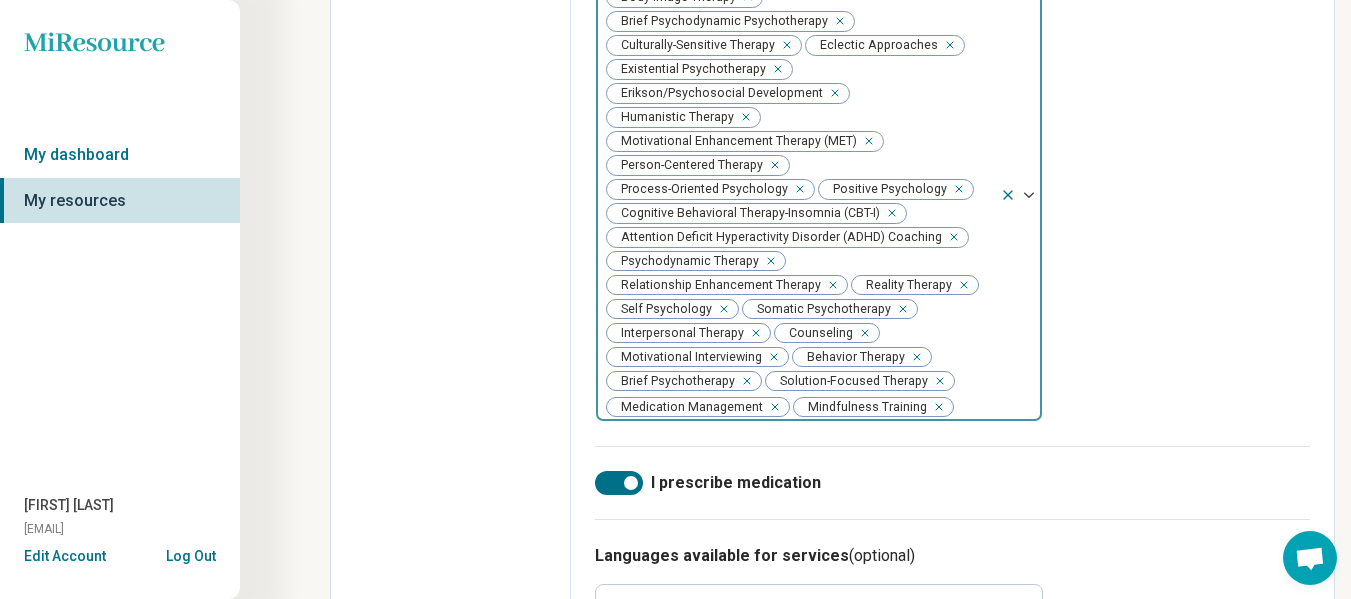 click at bounding box center (935, 407) 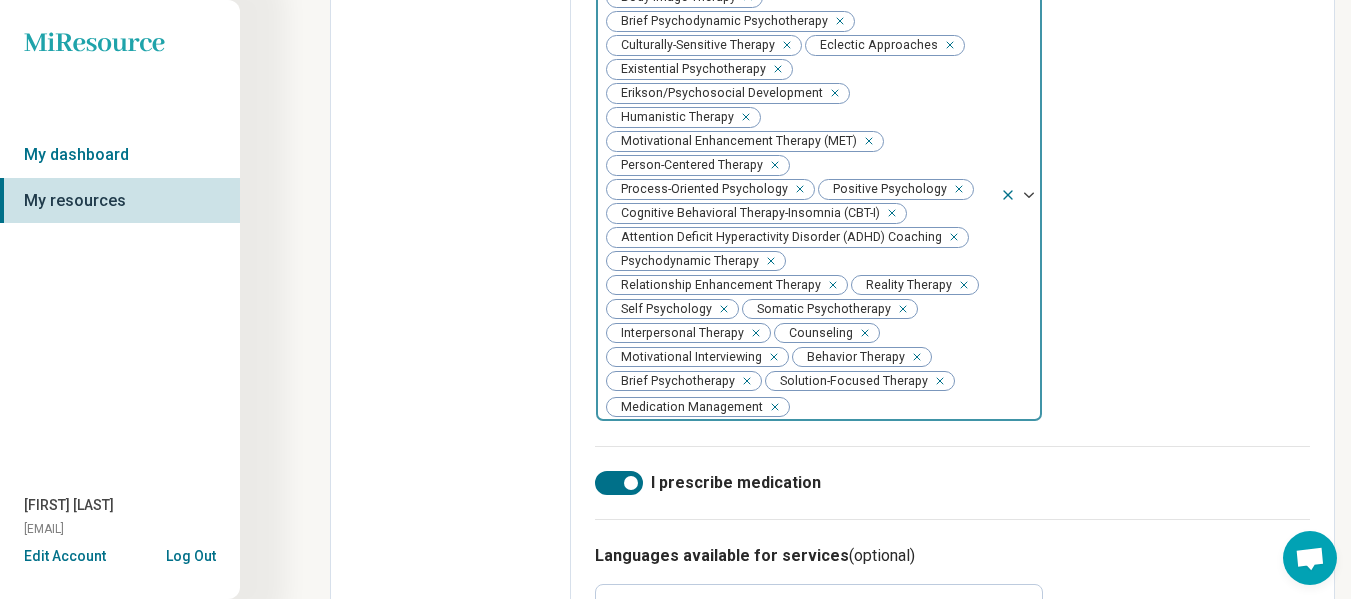 click at bounding box center (960, 285) 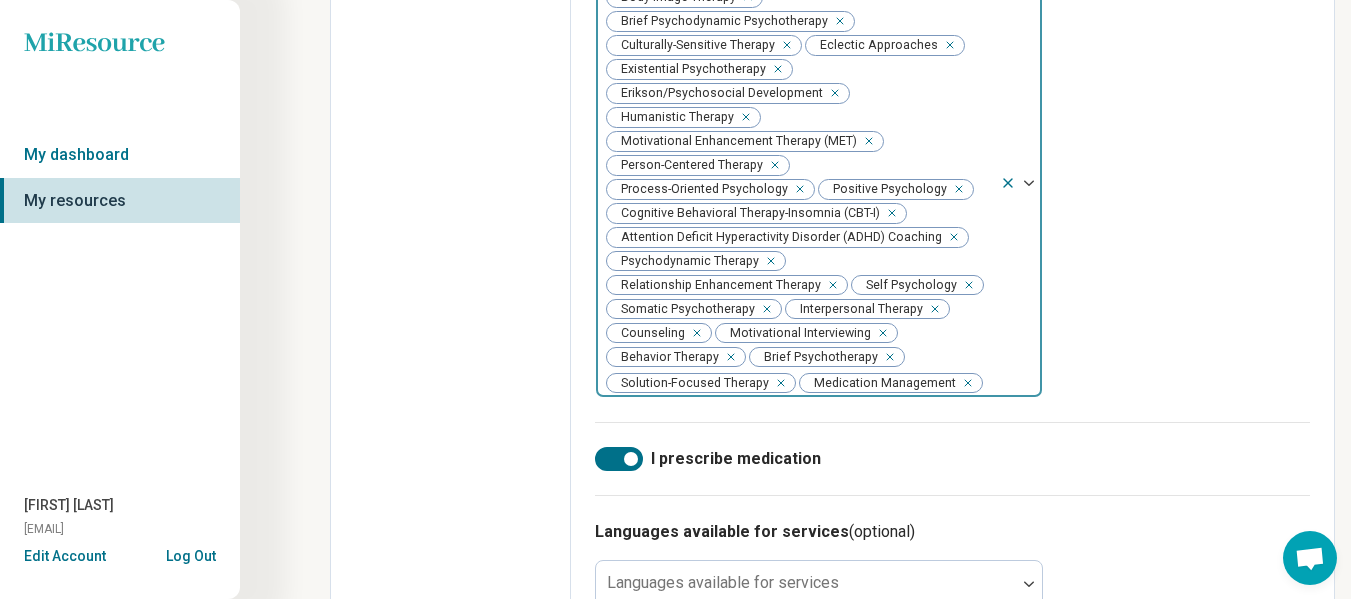 click at bounding box center (767, 261) 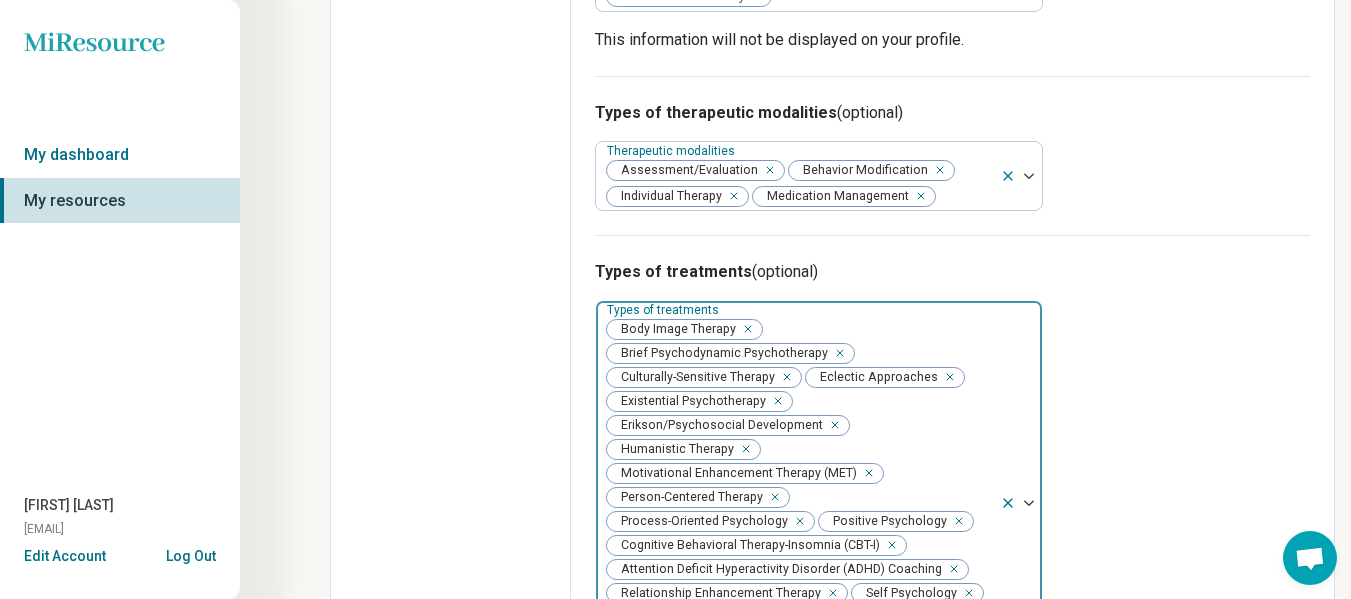 scroll, scrollTop: 1546, scrollLeft: 0, axis: vertical 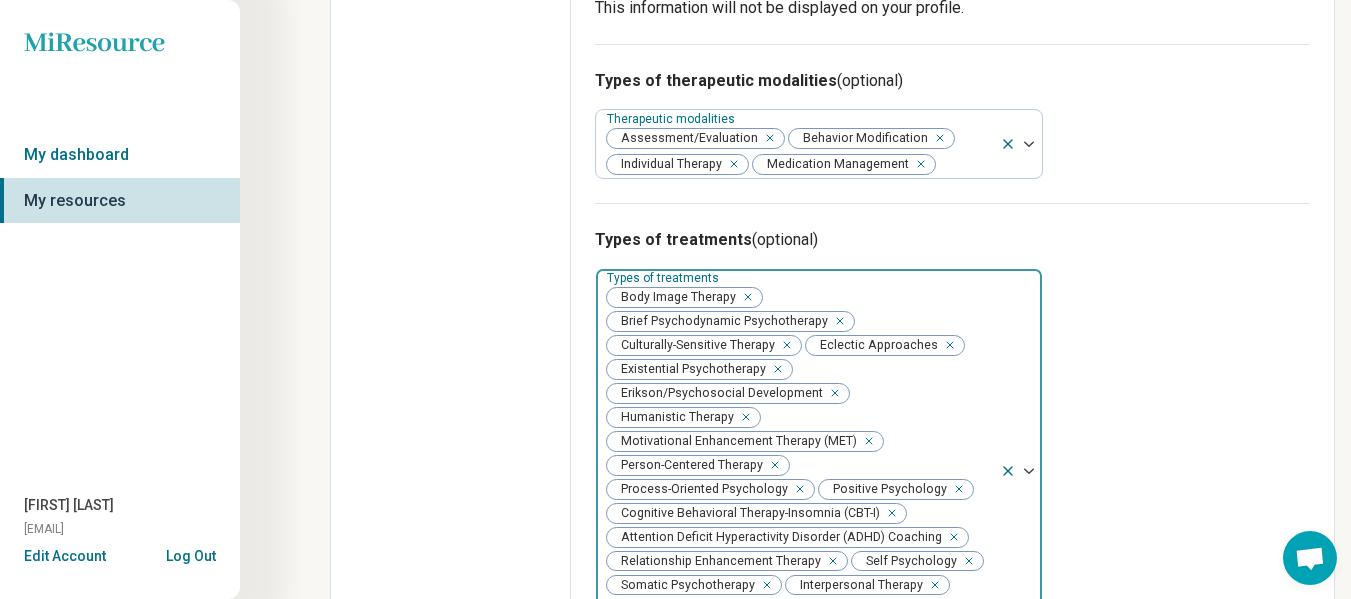 click at bounding box center (744, 297) 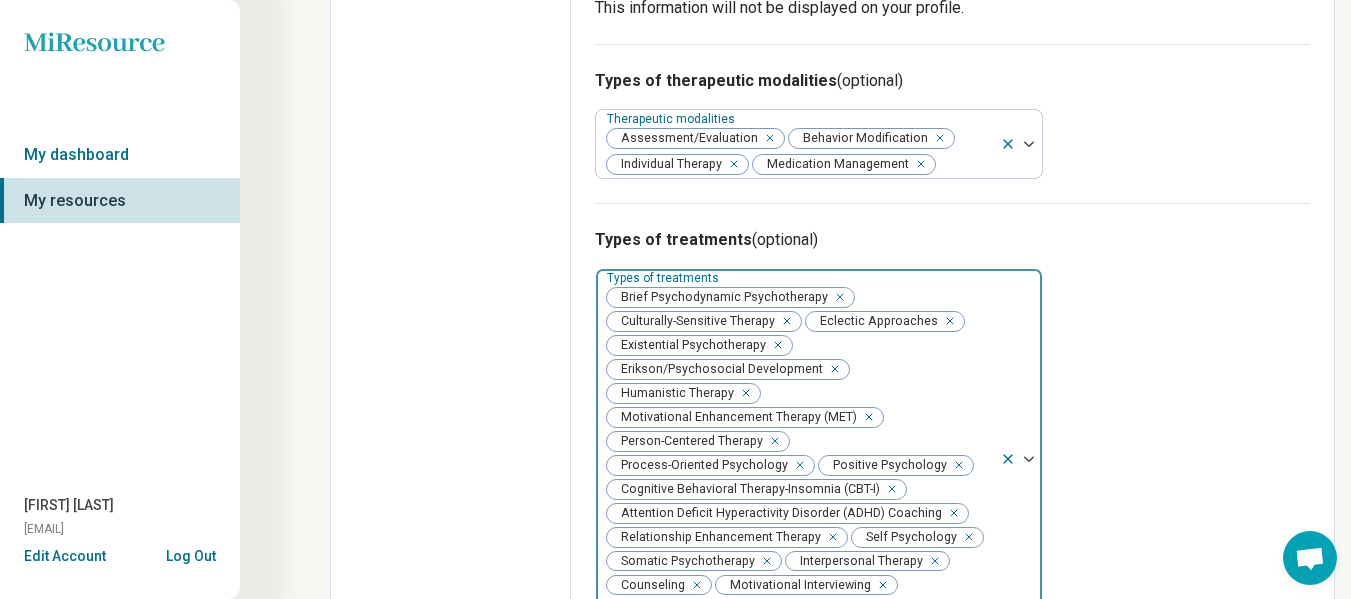 click at bounding box center [946, 321] 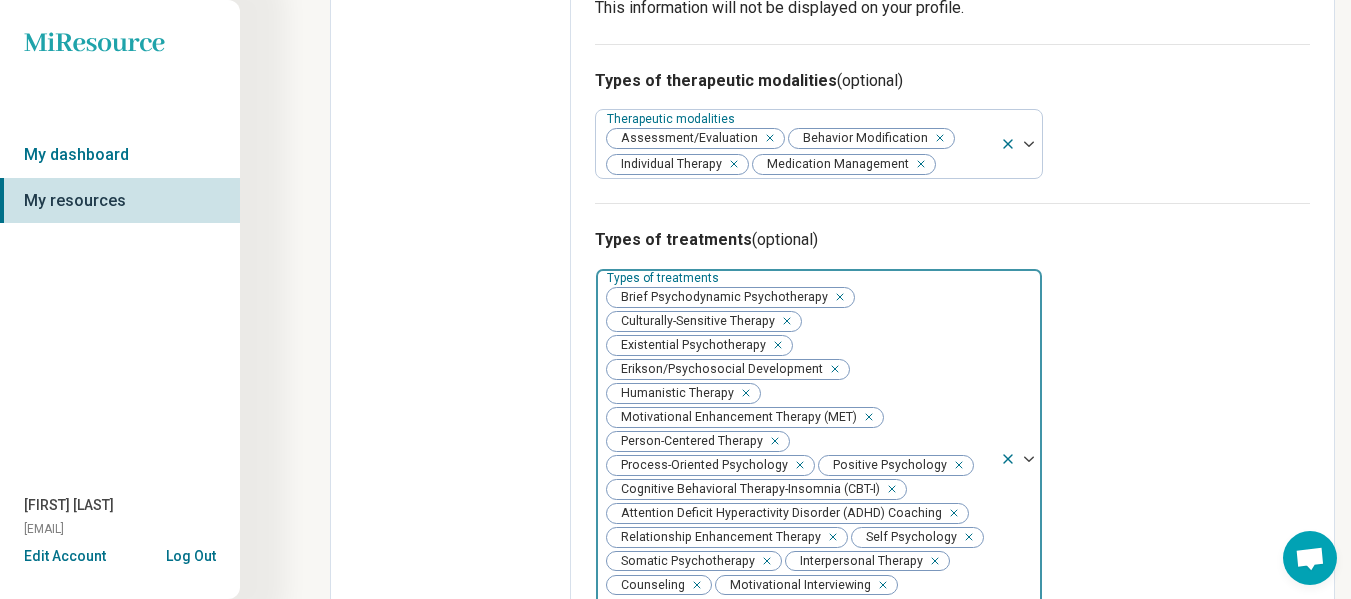 click 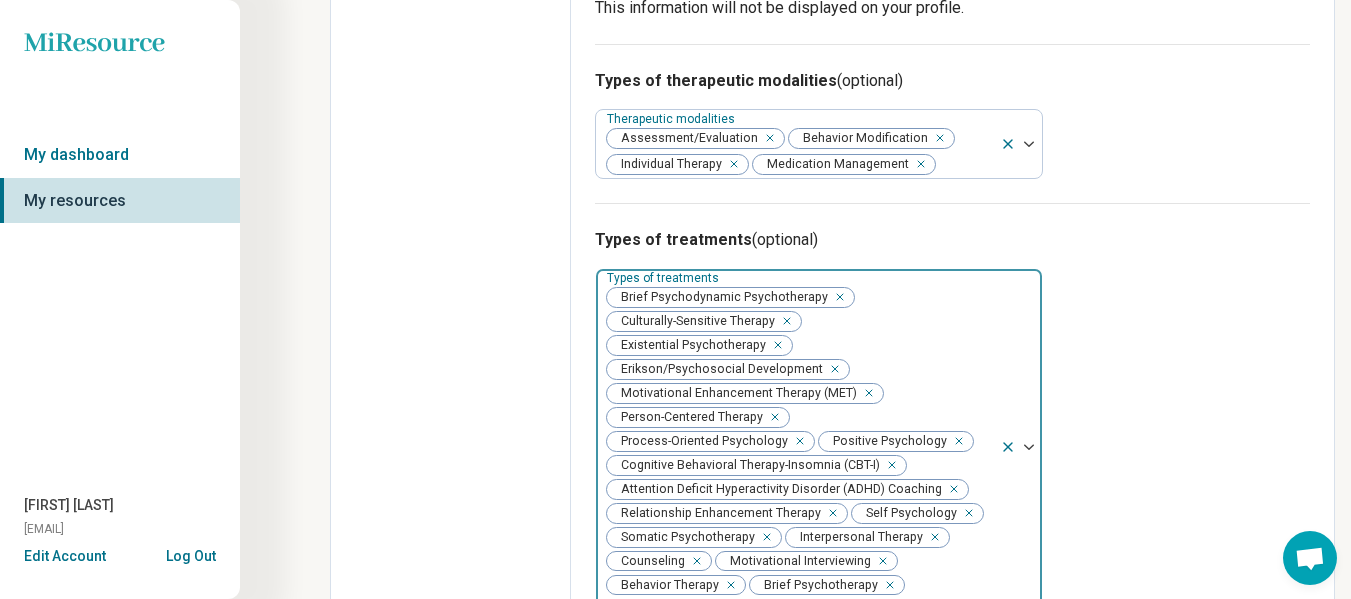 click at bounding box center [829, 513] 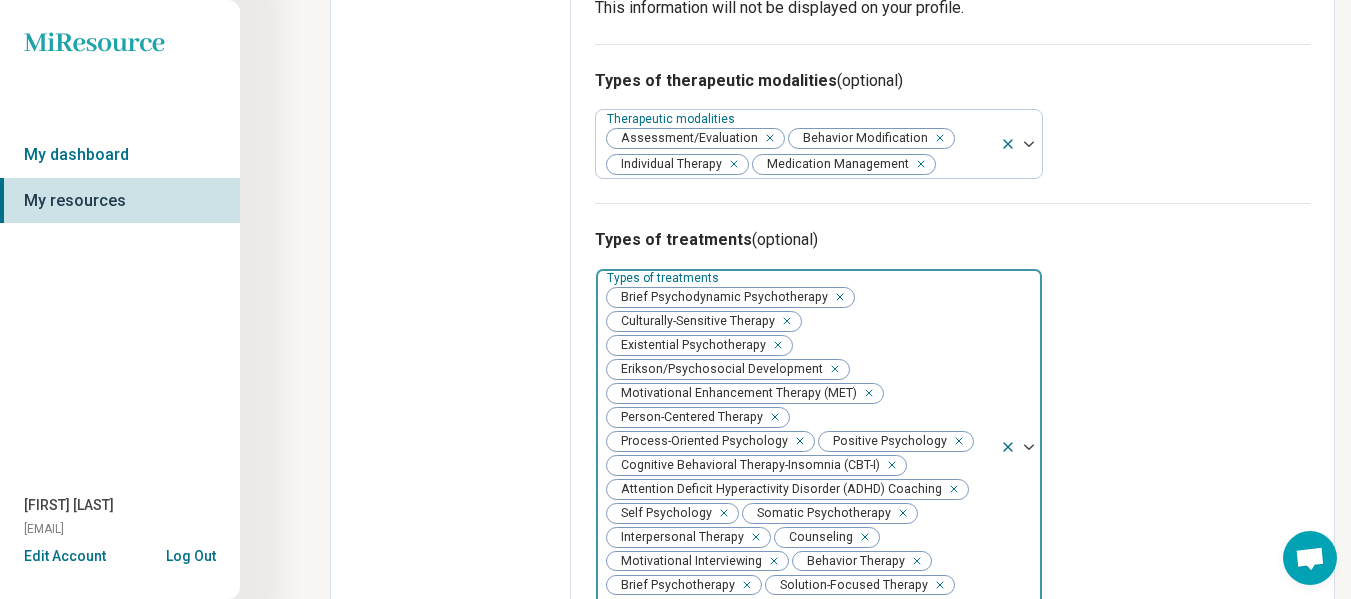 click 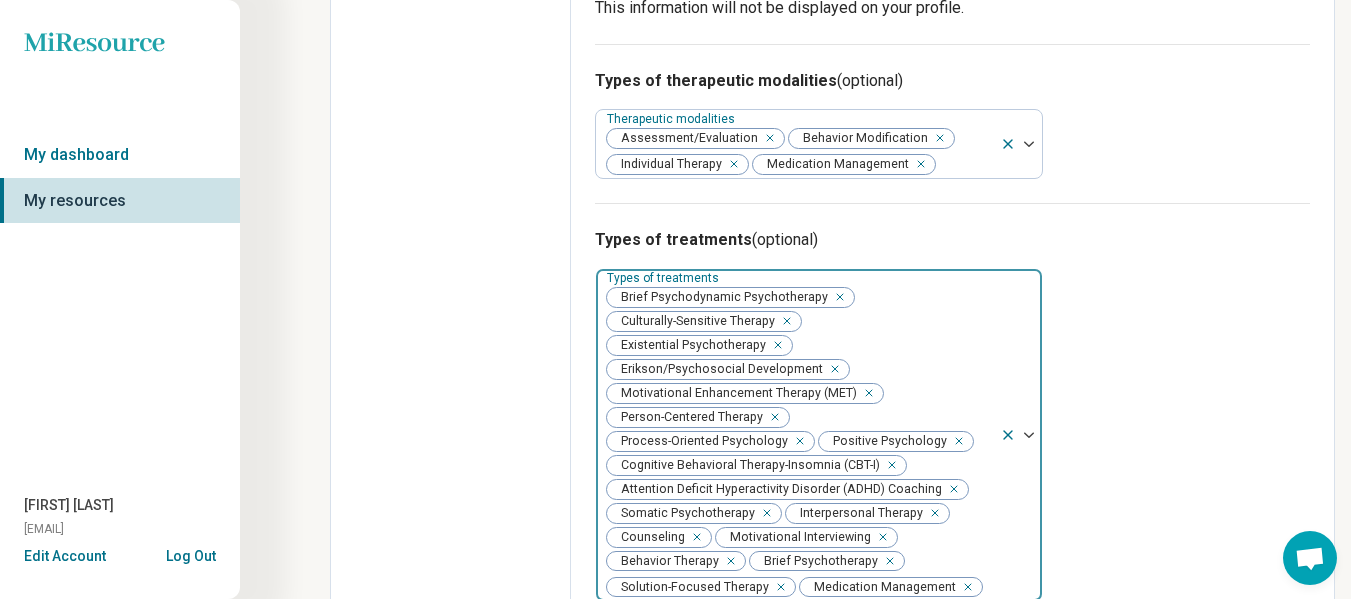 click 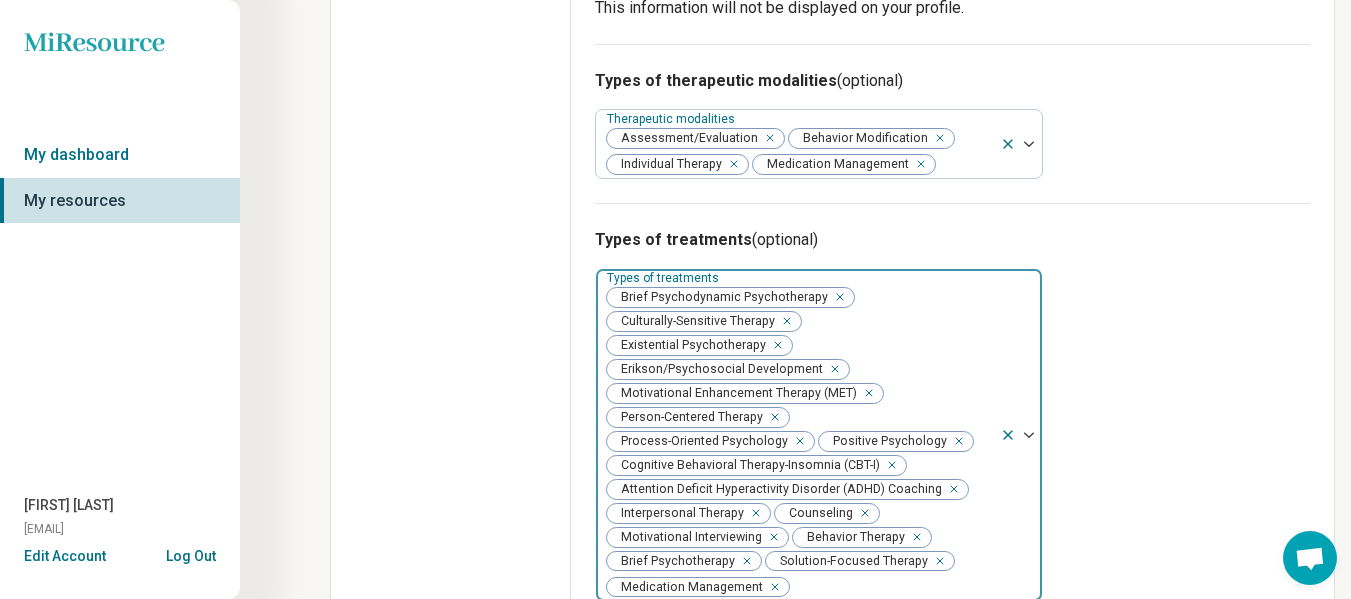 click 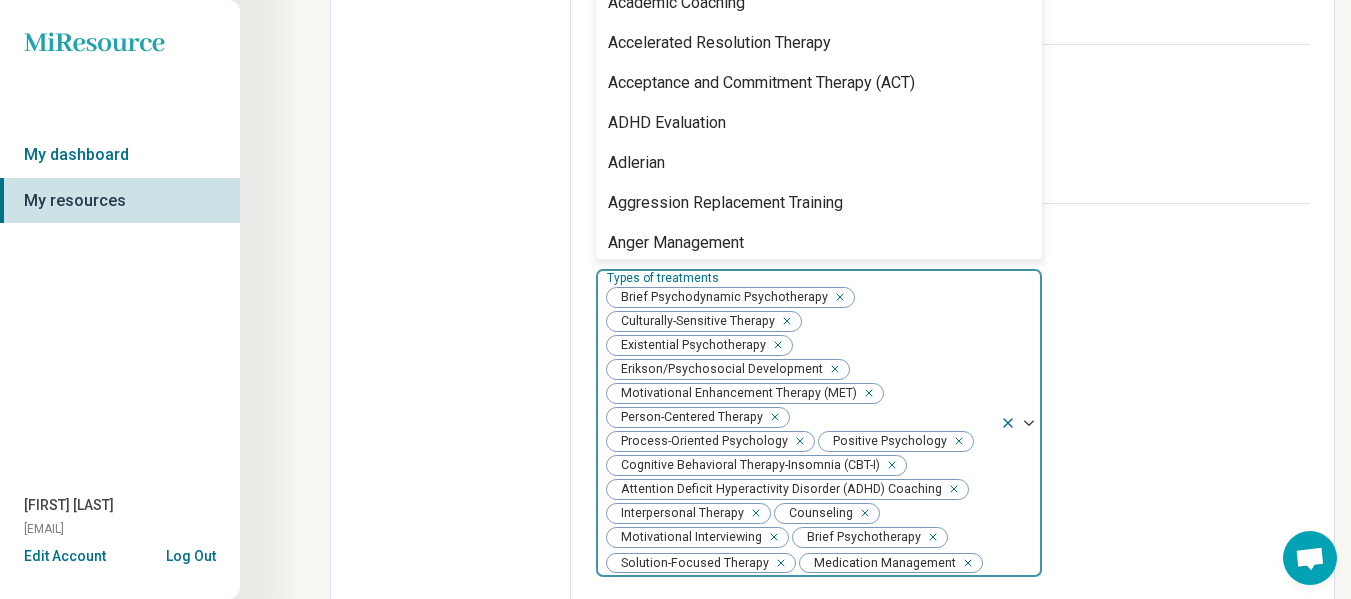 click at bounding box center (785, 563) 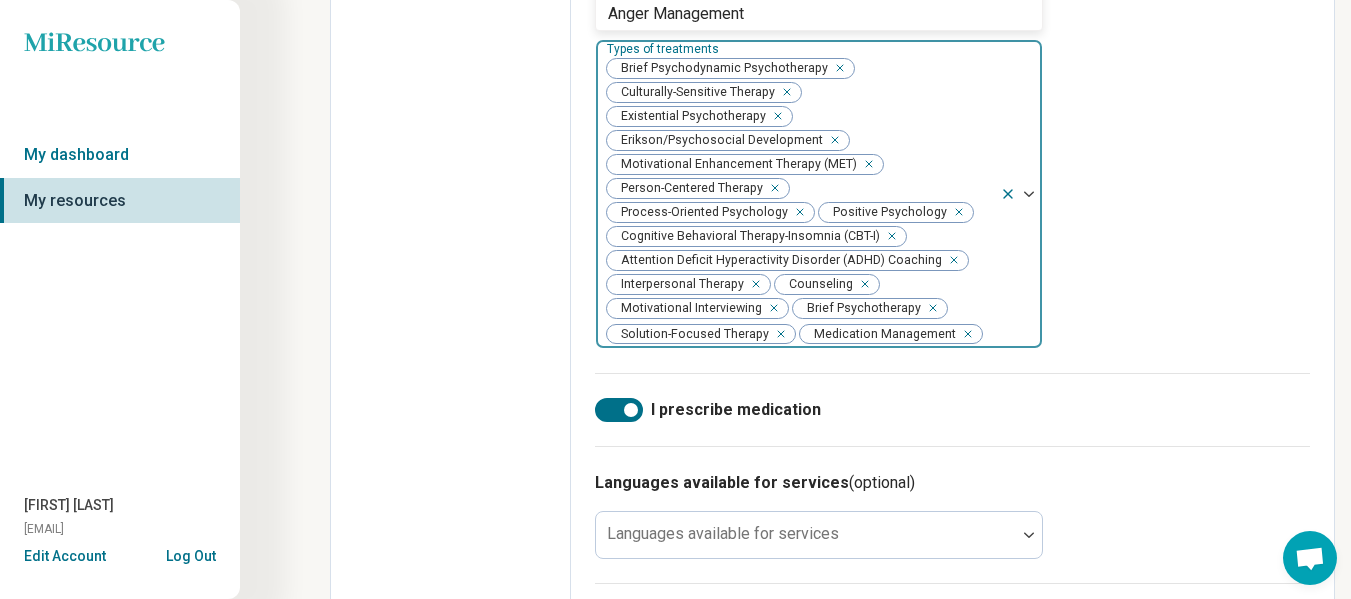 scroll, scrollTop: 1776, scrollLeft: 0, axis: vertical 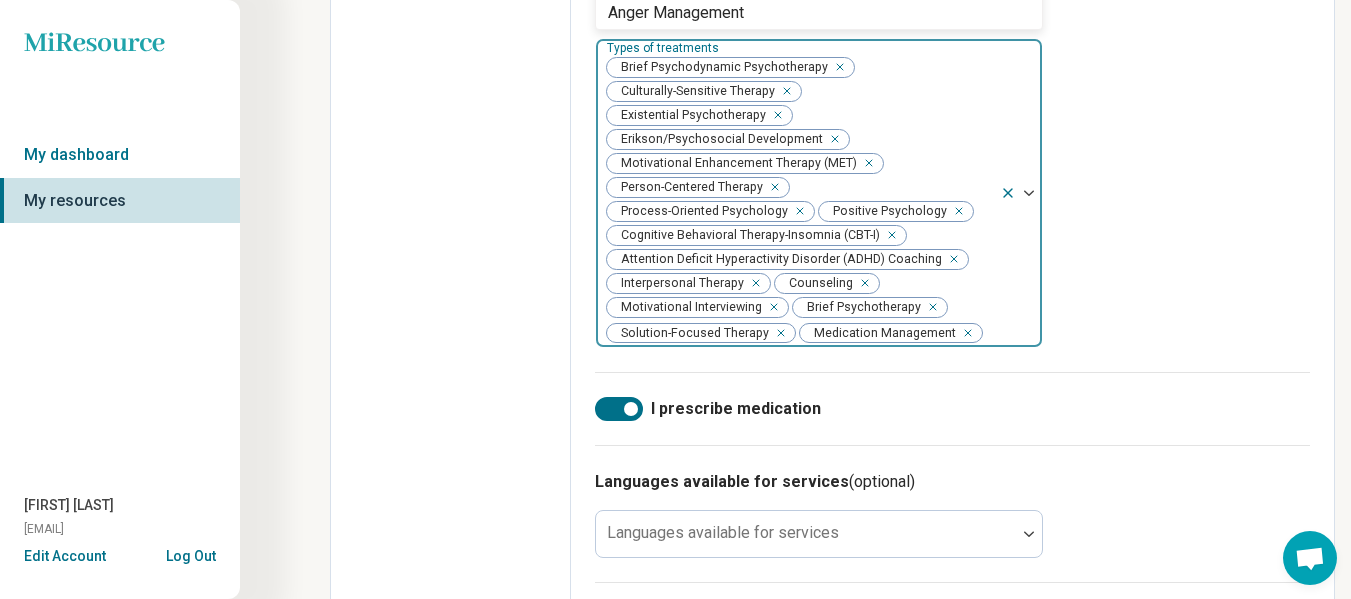 click at bounding box center [777, 333] 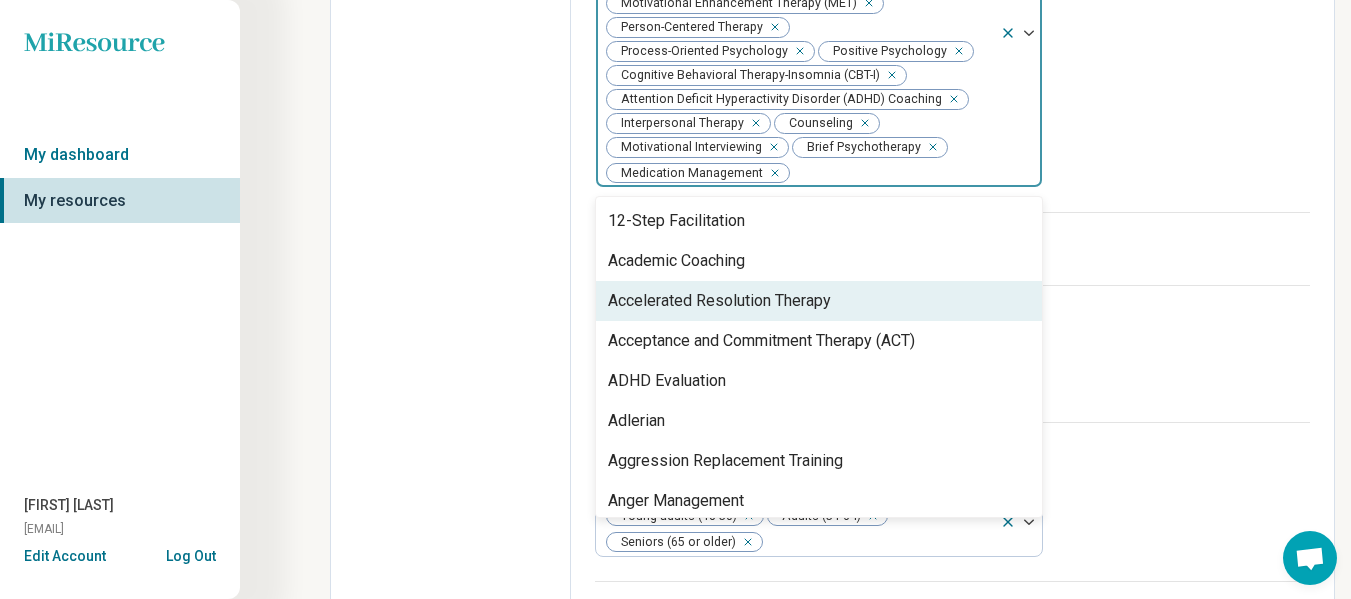 scroll, scrollTop: 1976, scrollLeft: 0, axis: vertical 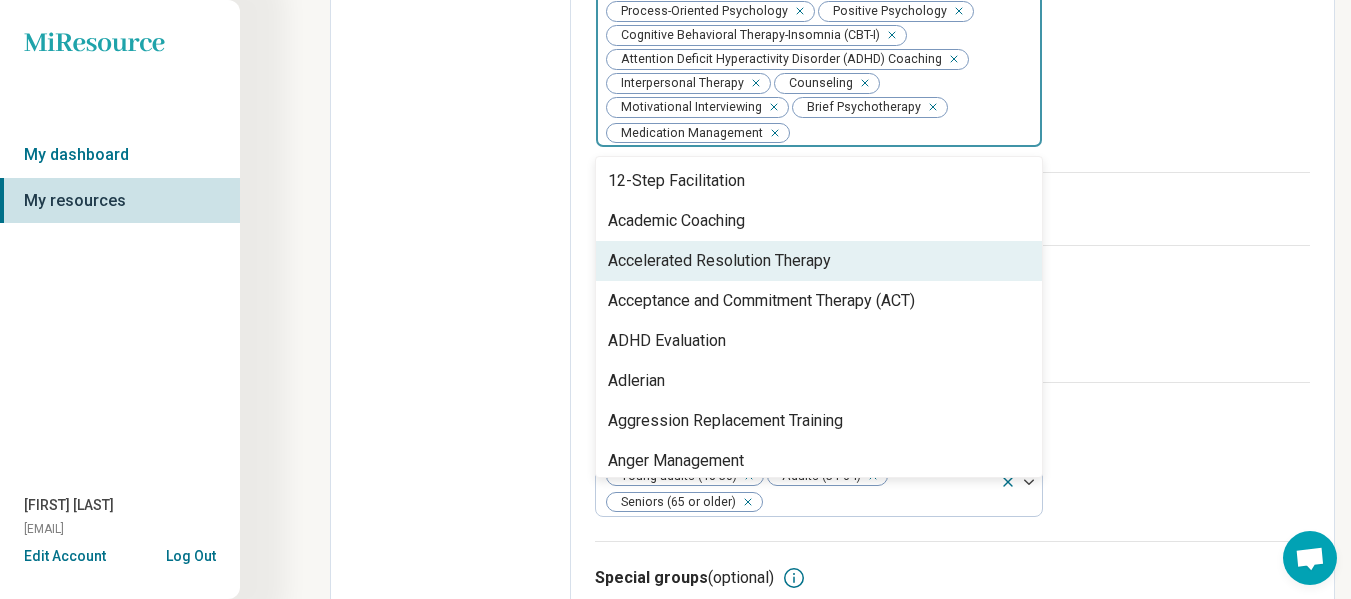 click on "Languages available for services  (optional)" at bounding box center [952, 282] 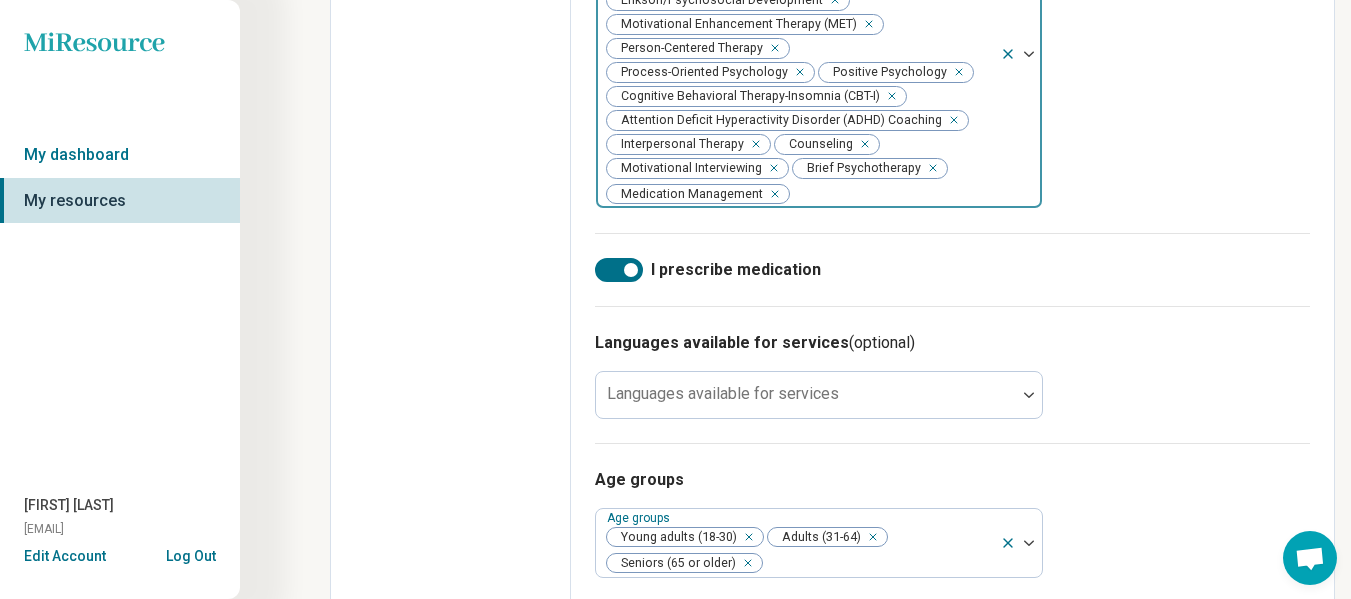 scroll, scrollTop: 1776, scrollLeft: 0, axis: vertical 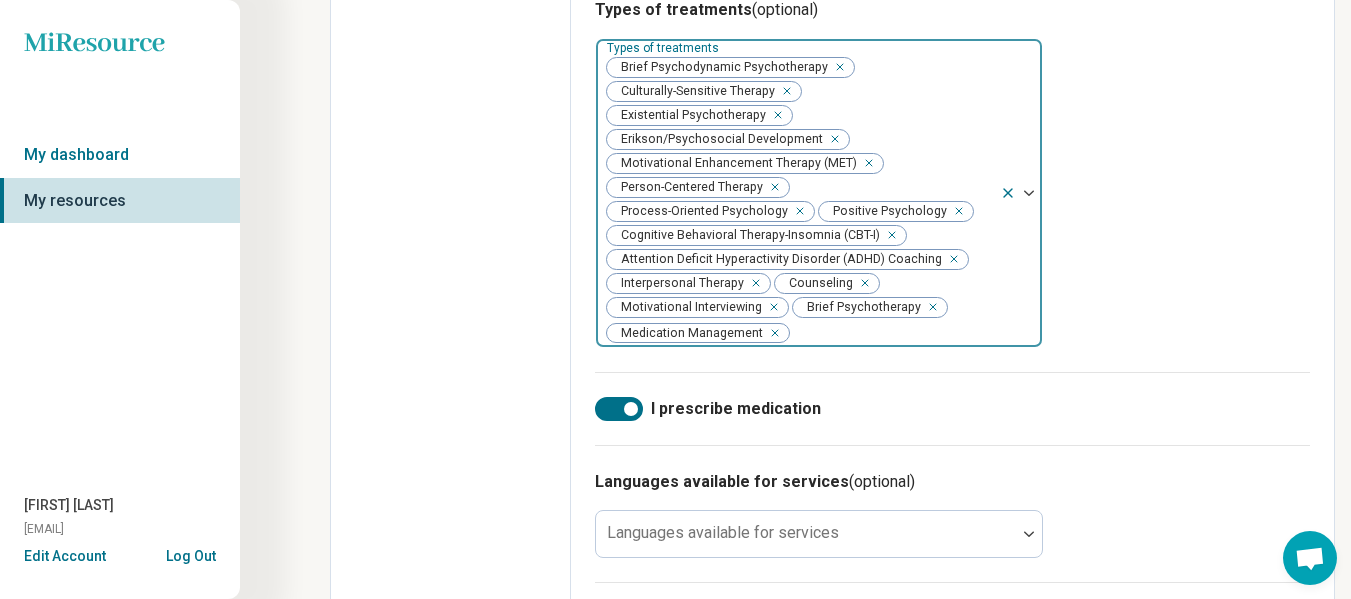 click 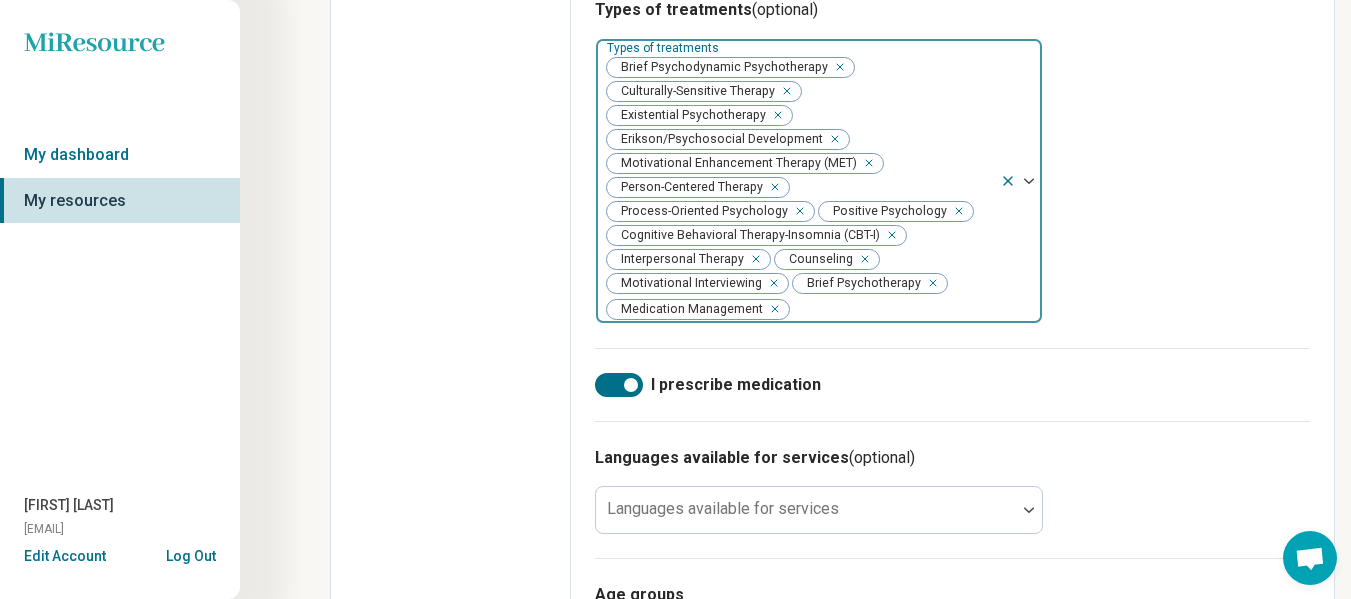 click at bounding box center (865, 163) 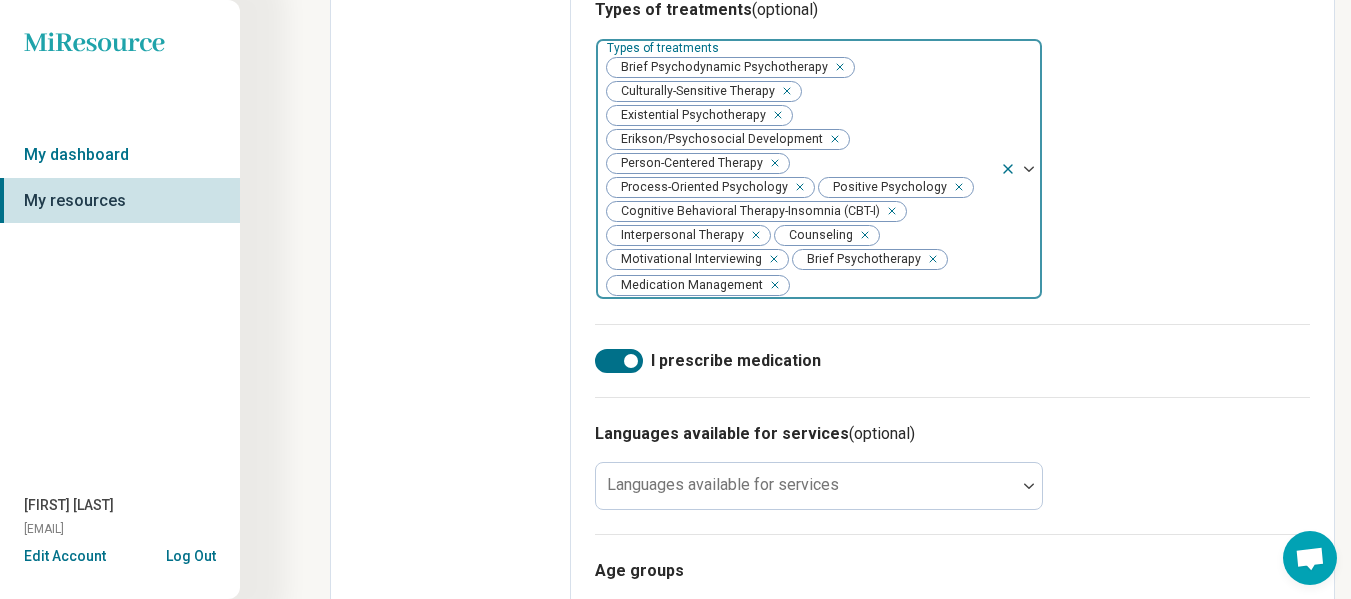 click 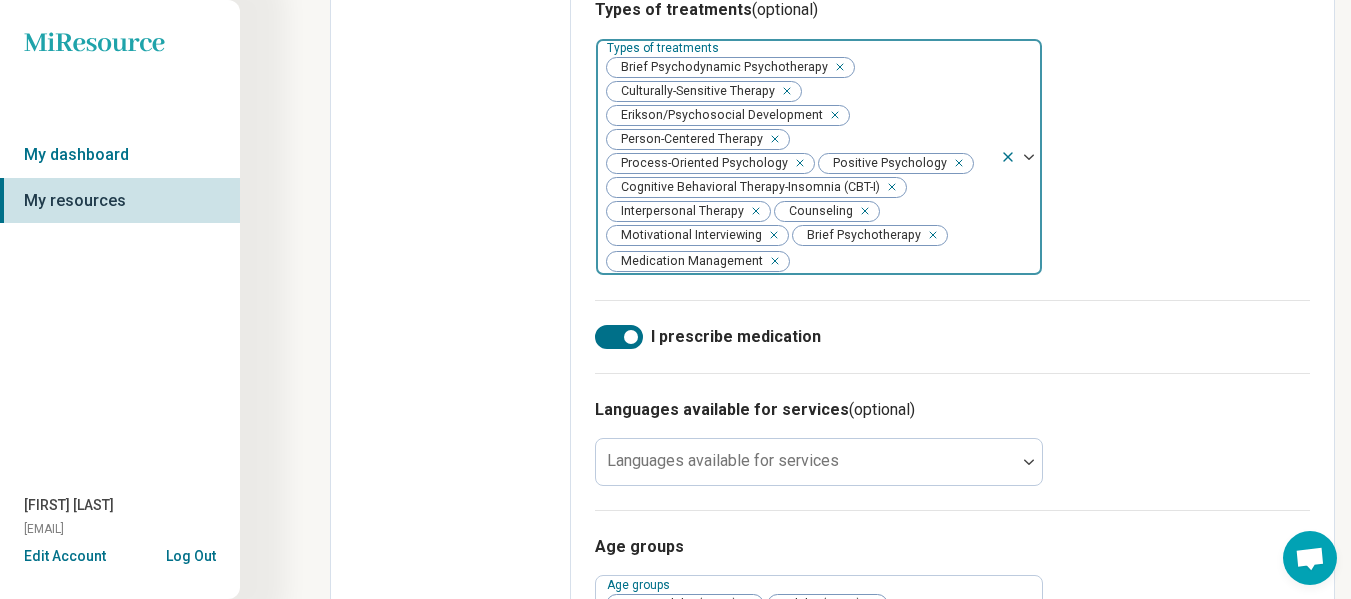 click at bounding box center (836, 67) 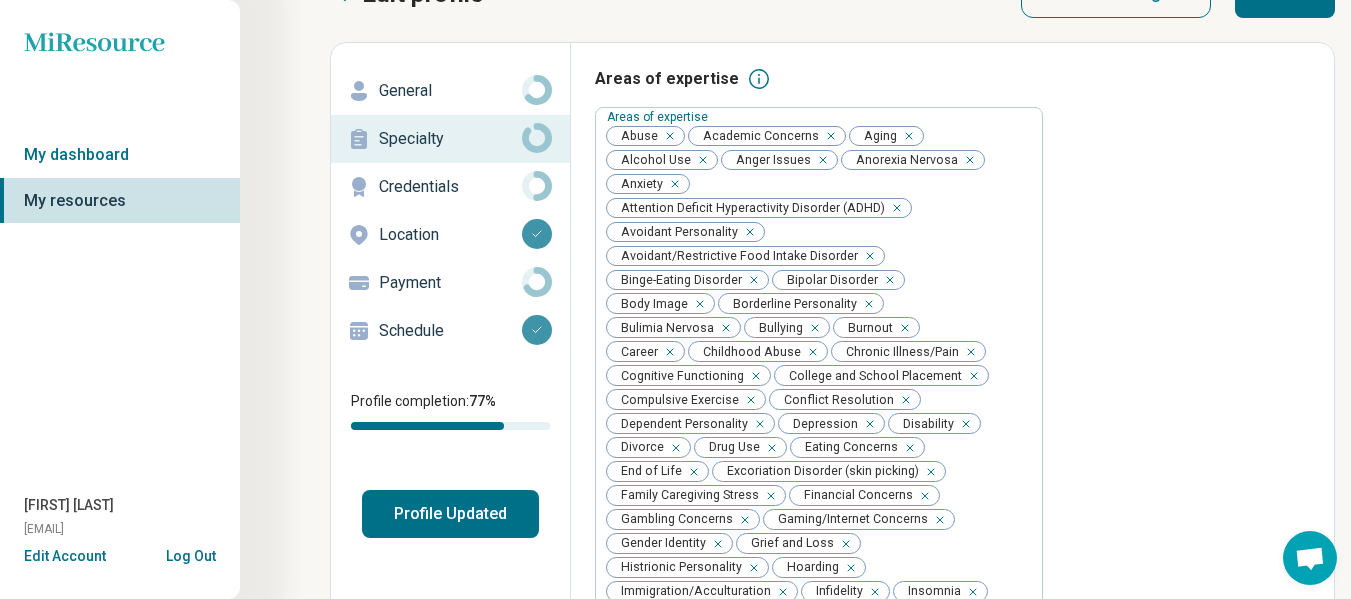 scroll, scrollTop: 0, scrollLeft: 0, axis: both 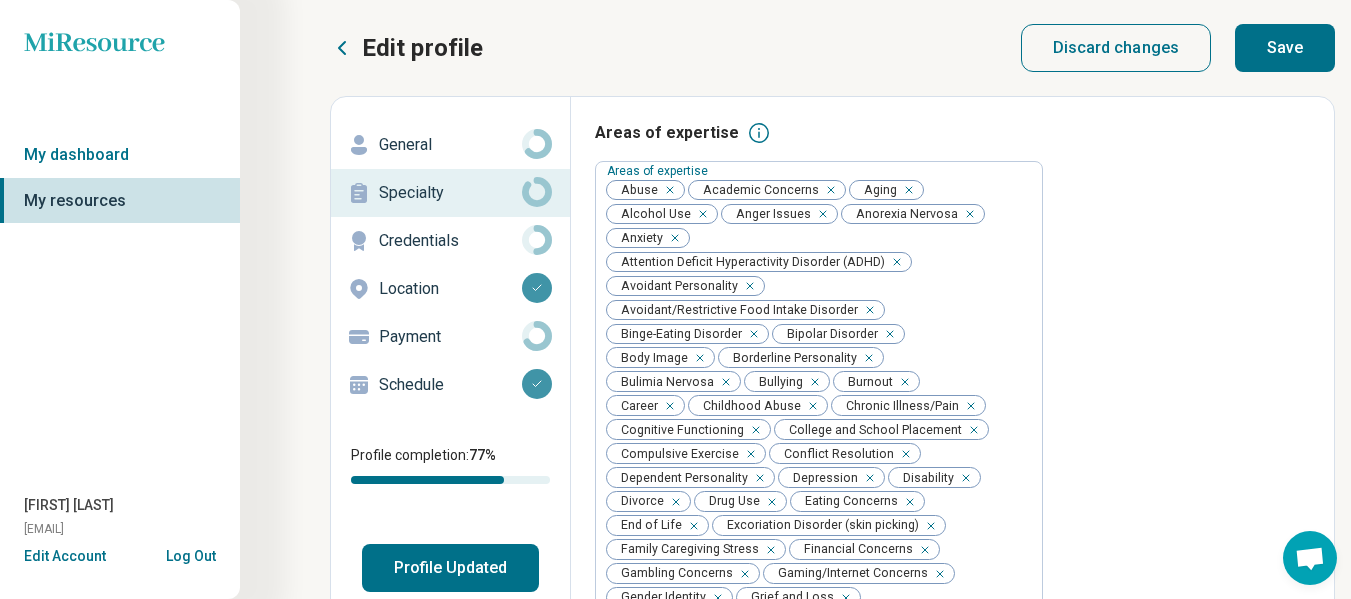 click on "Save" at bounding box center (1285, 48) 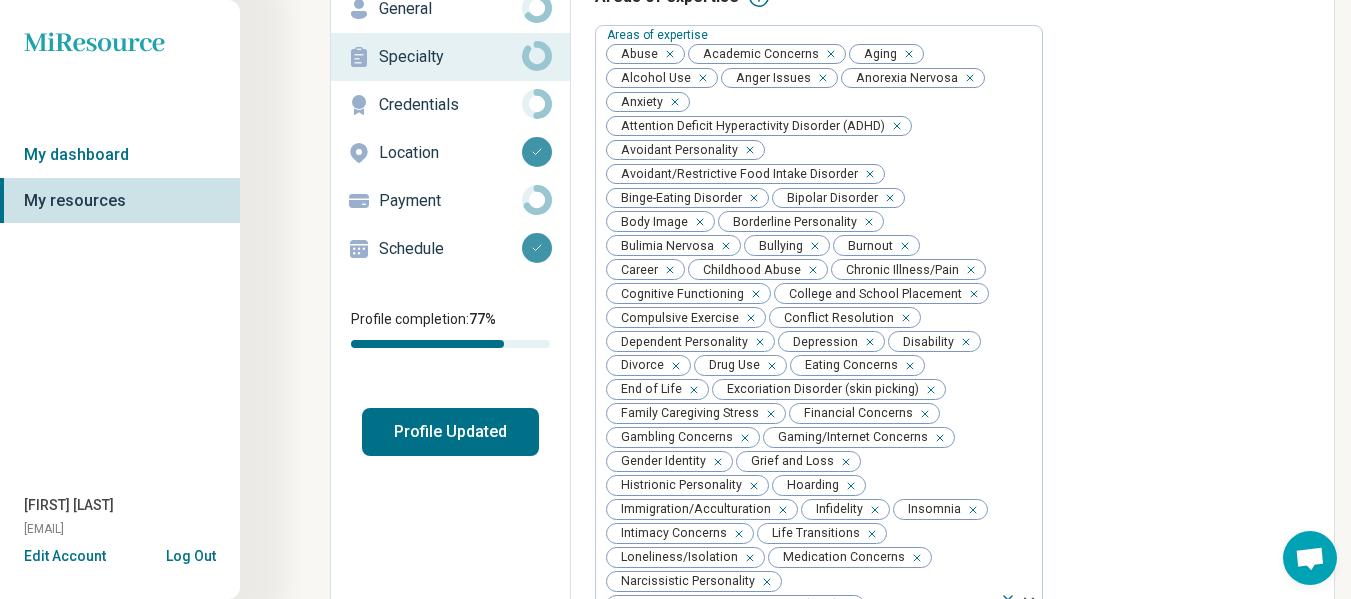 scroll, scrollTop: 100, scrollLeft: 0, axis: vertical 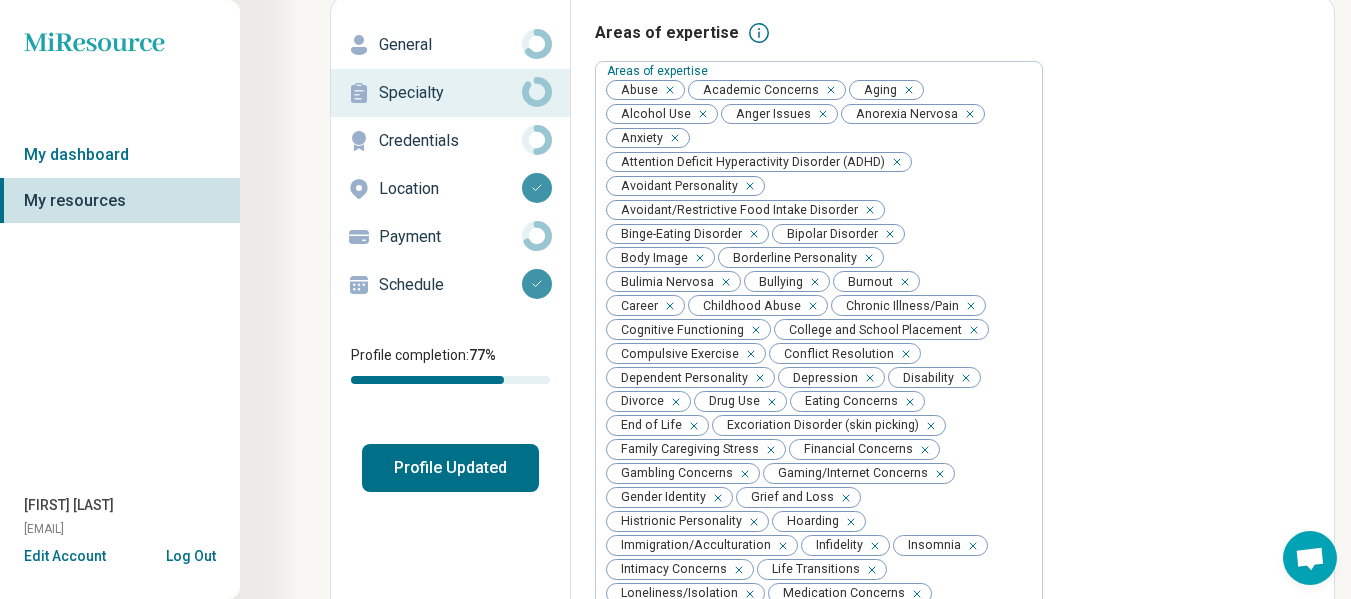 click on "Credentials" at bounding box center (450, 141) 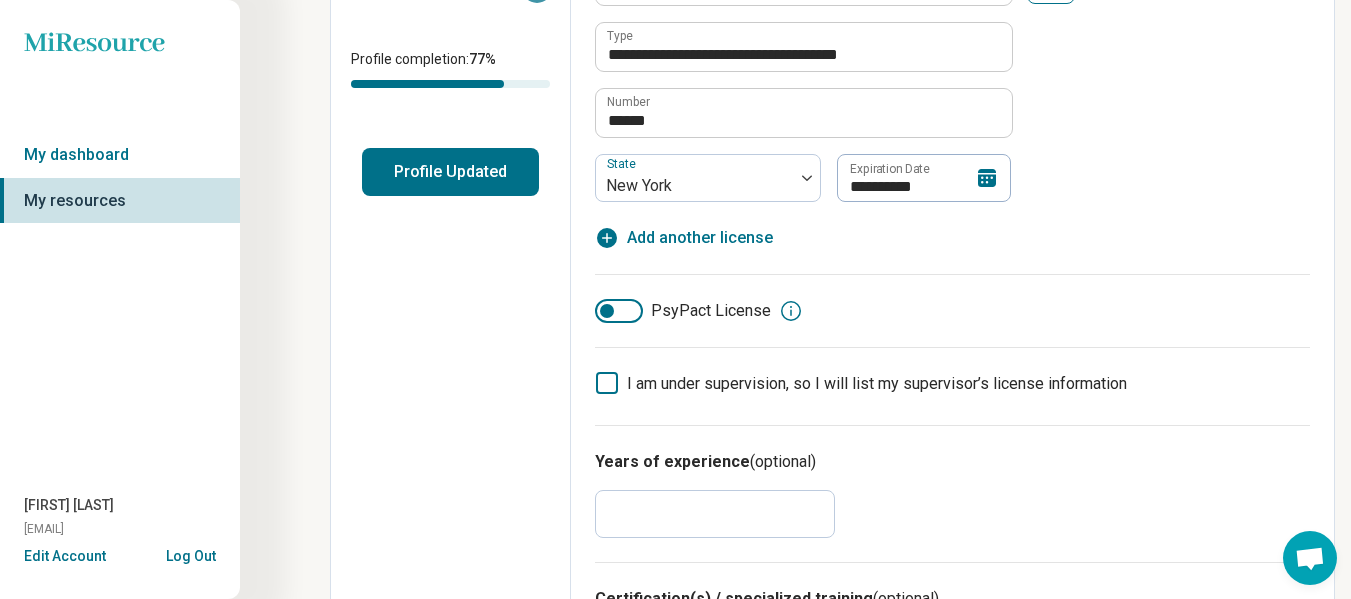 scroll, scrollTop: 0, scrollLeft: 0, axis: both 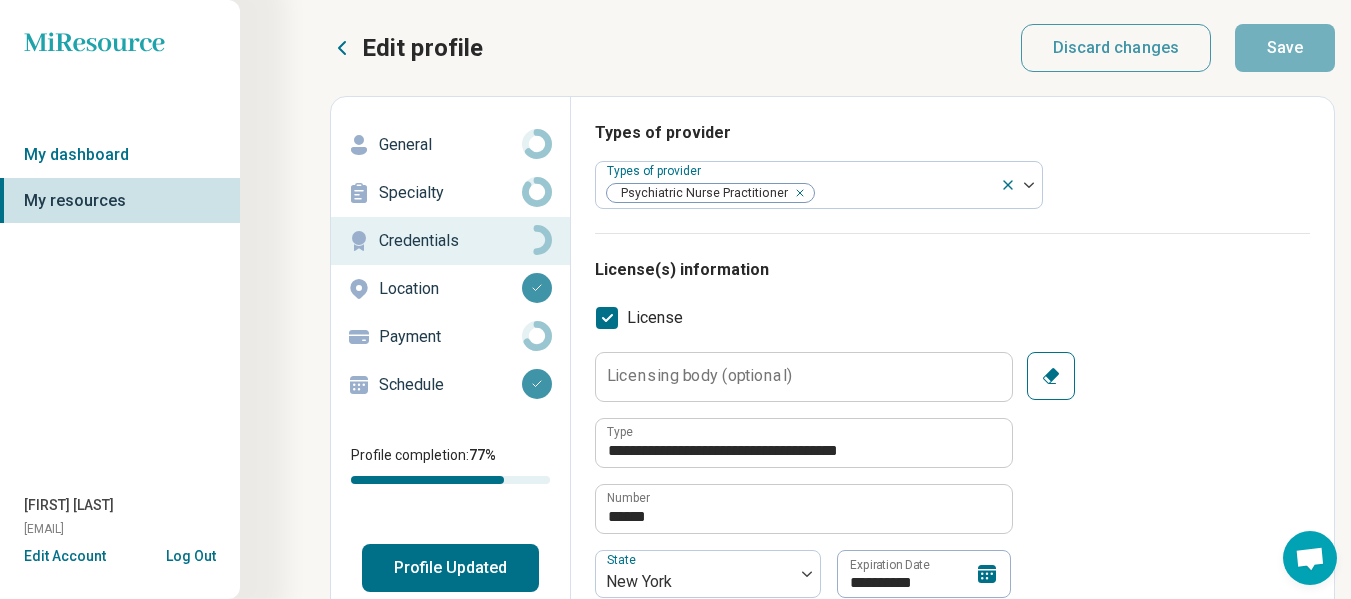 click on "Location" at bounding box center [450, 289] 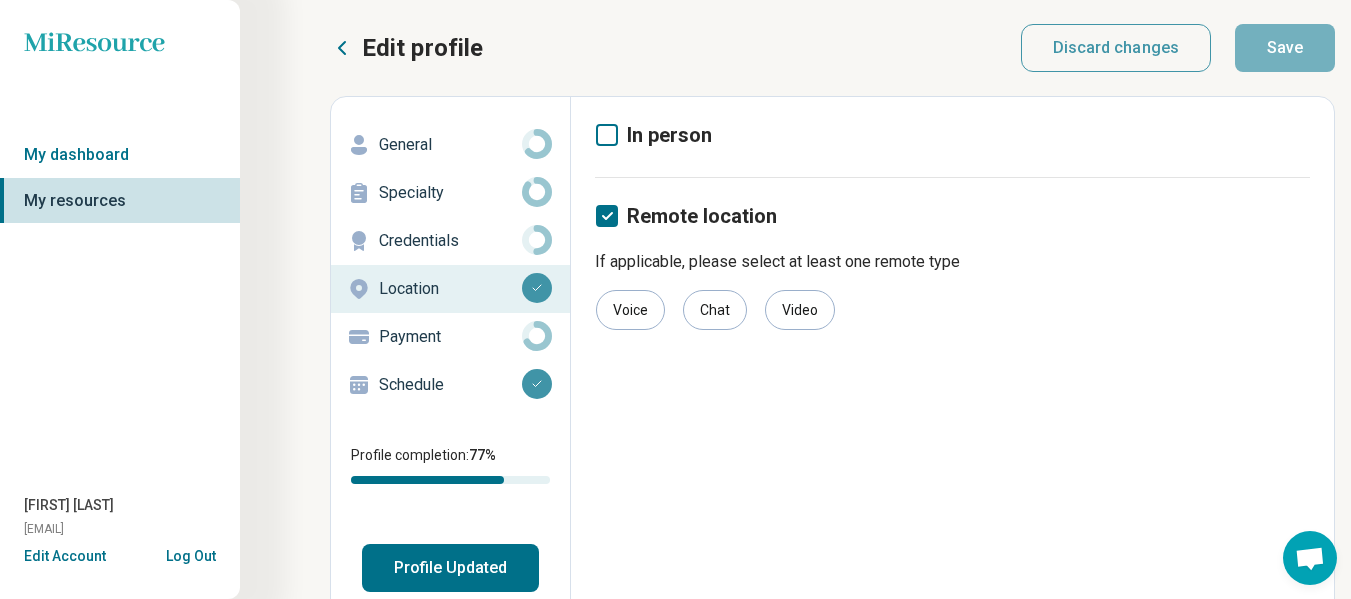 click on "Payment" at bounding box center [450, 337] 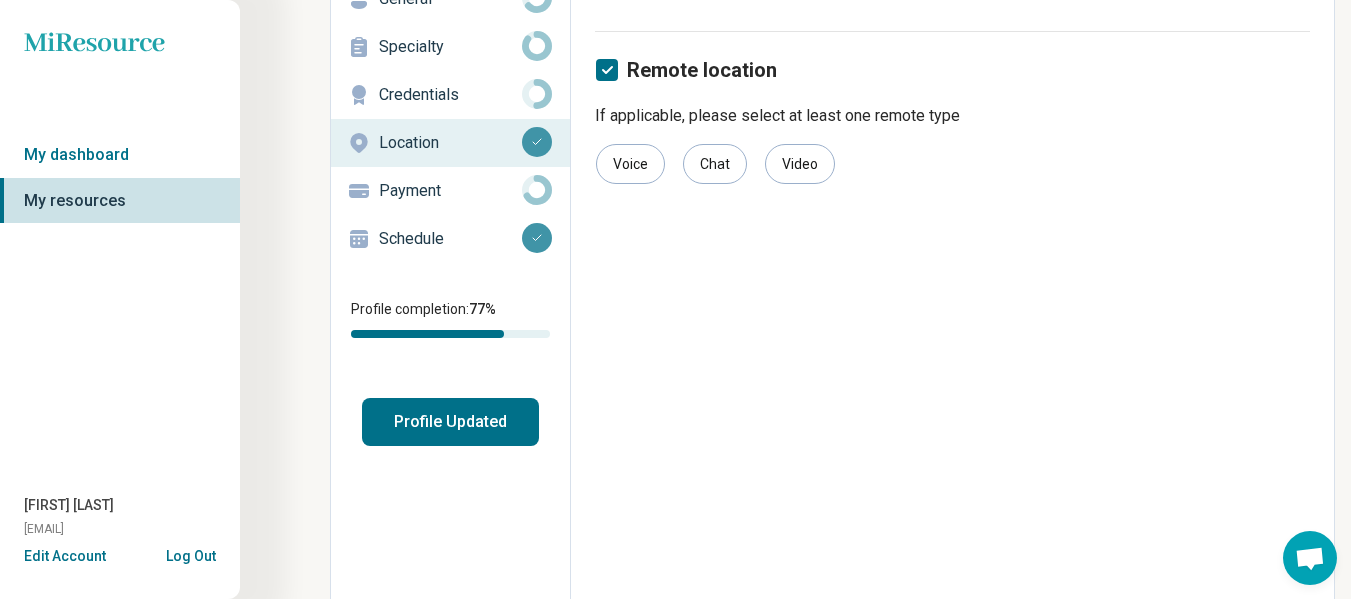 scroll, scrollTop: 217, scrollLeft: 0, axis: vertical 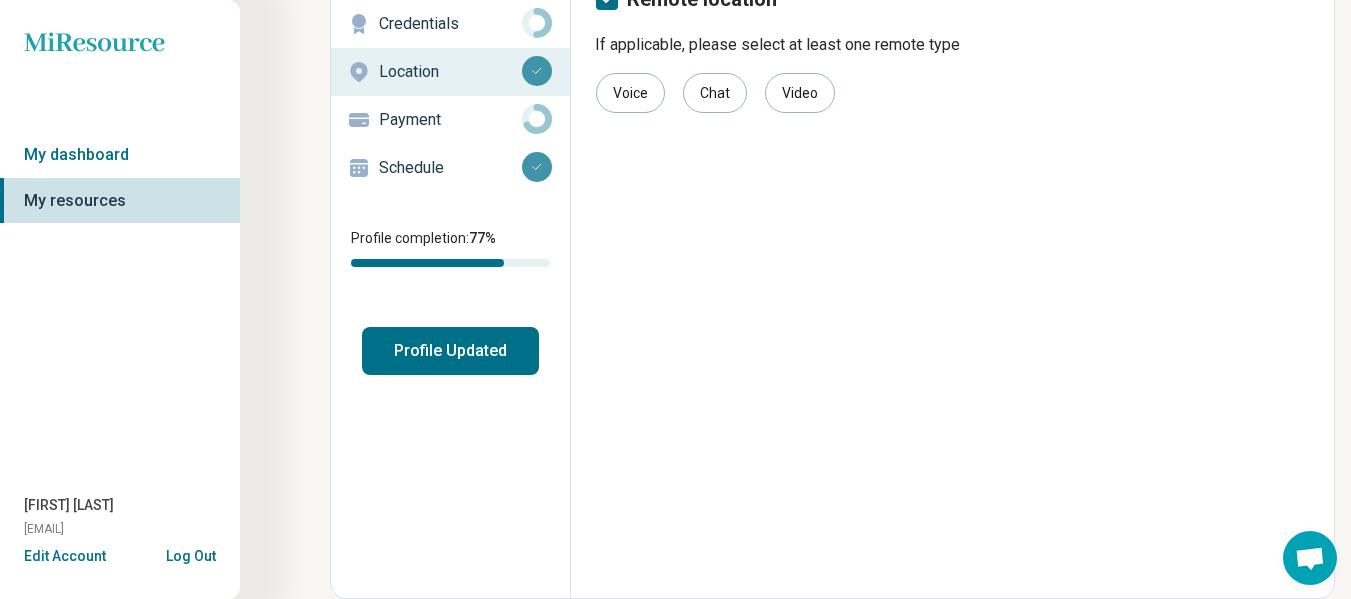 click on "Schedule" at bounding box center (450, 168) 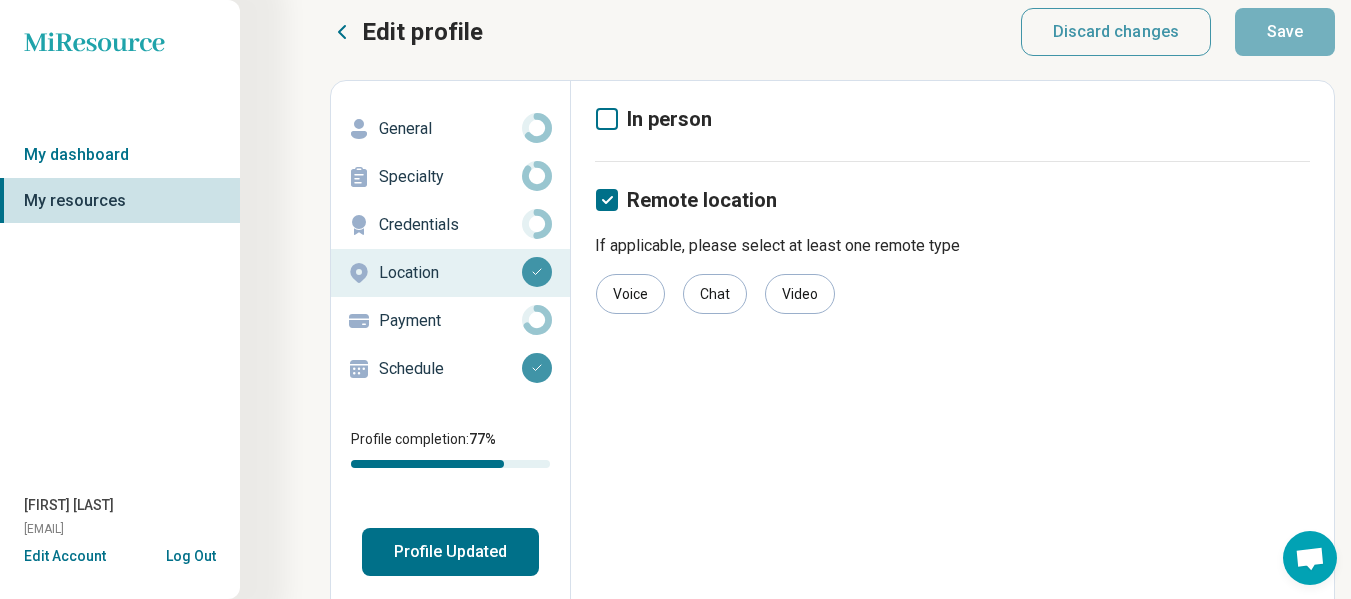scroll, scrollTop: 0, scrollLeft: 0, axis: both 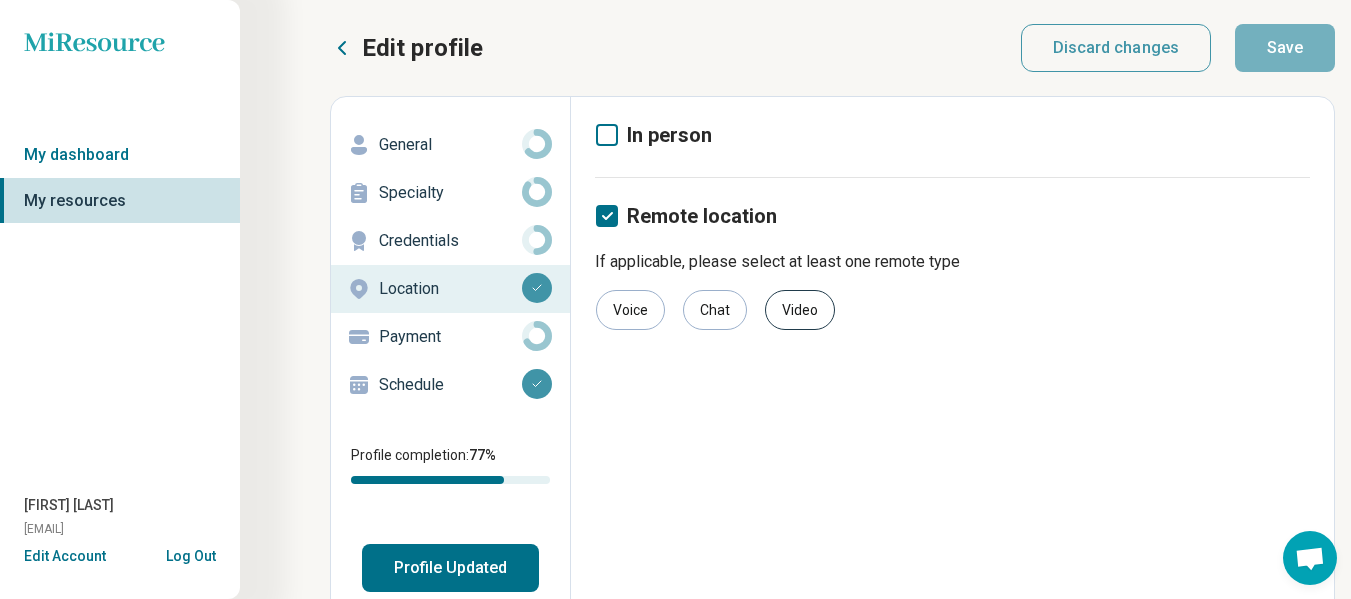 click on "Video" at bounding box center (800, 310) 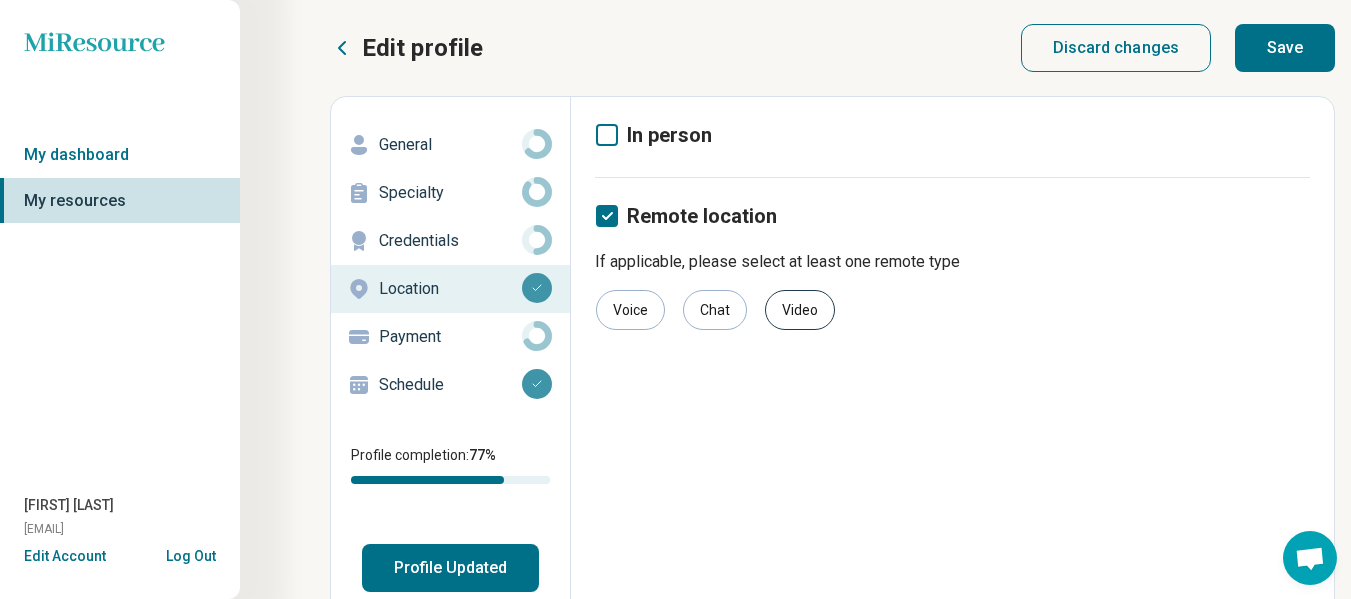 click on "Video" at bounding box center [800, 310] 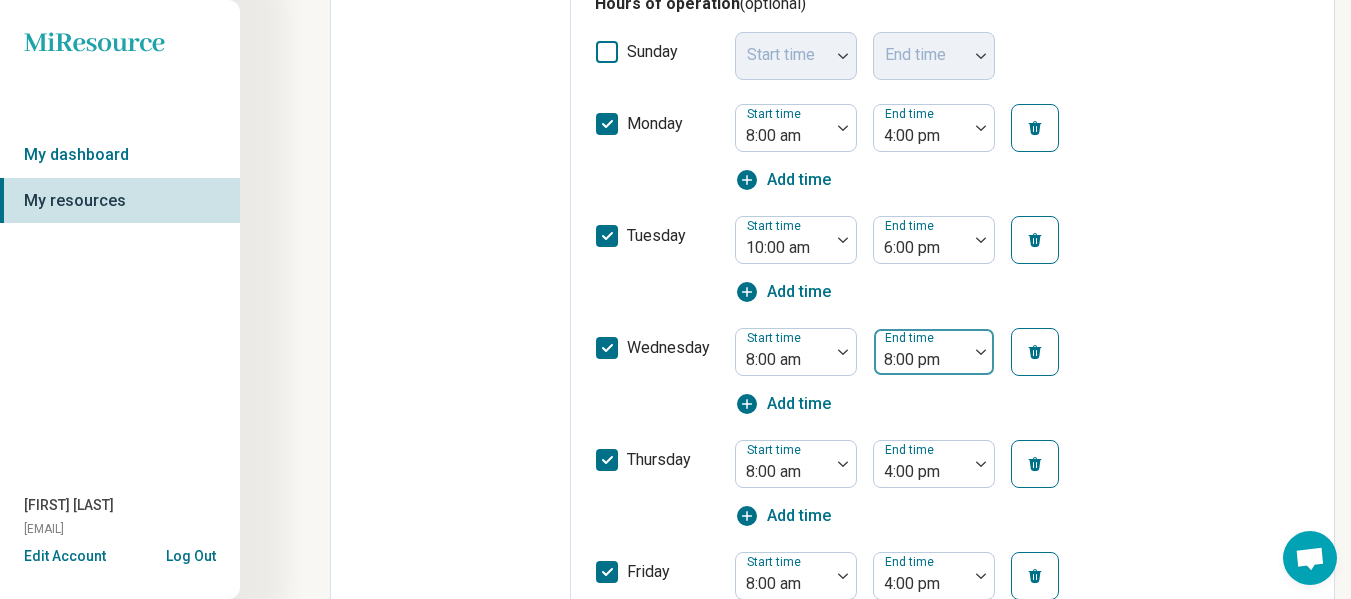 scroll, scrollTop: 652, scrollLeft: 0, axis: vertical 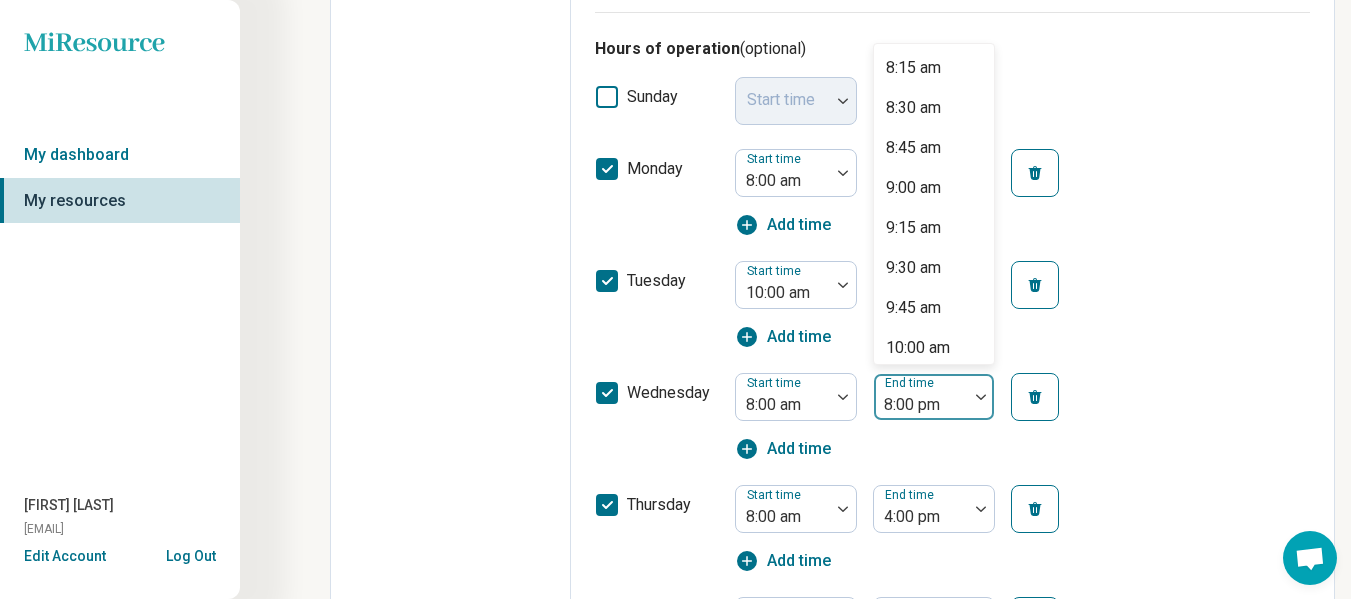 click on "8:00 pm" at bounding box center (921, 397) 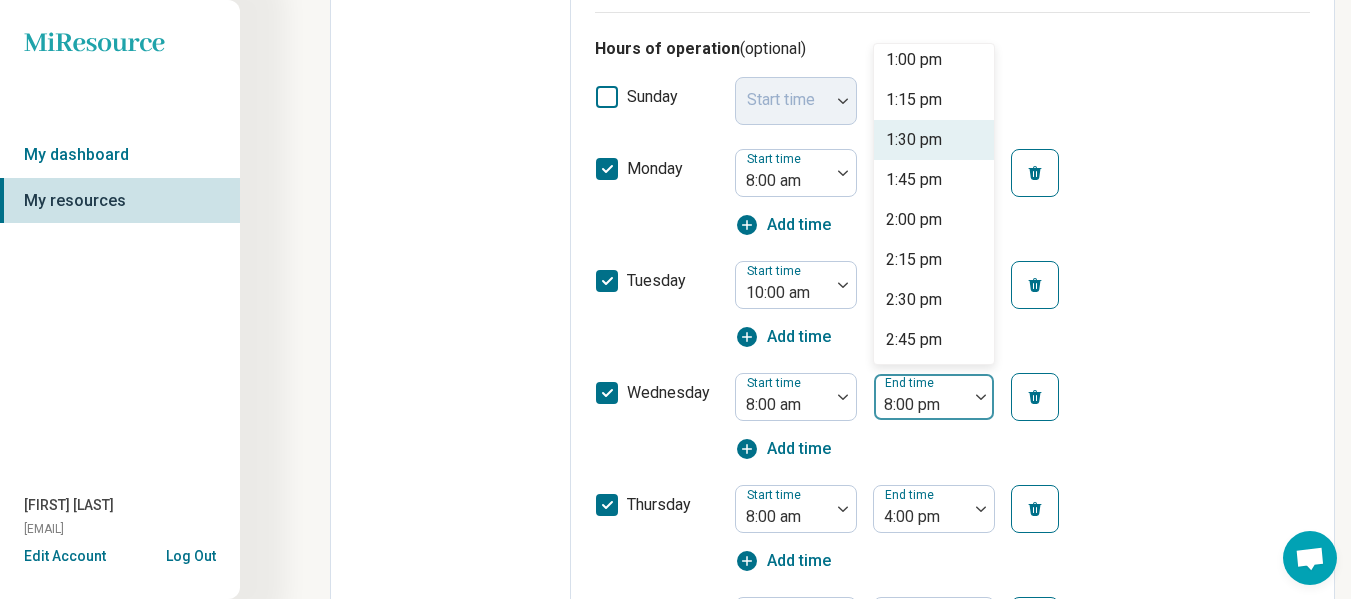 scroll, scrollTop: 717, scrollLeft: 0, axis: vertical 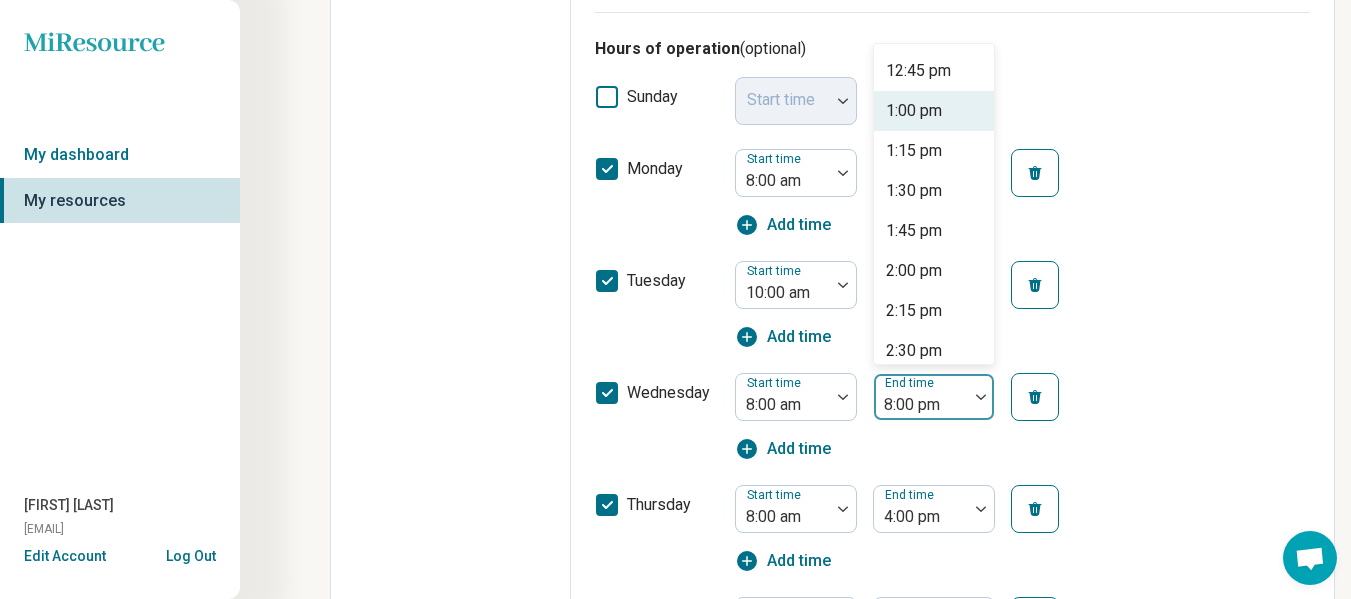 drag, startPoint x: 912, startPoint y: 120, endPoint x: 828, endPoint y: 356, distance: 250.5035 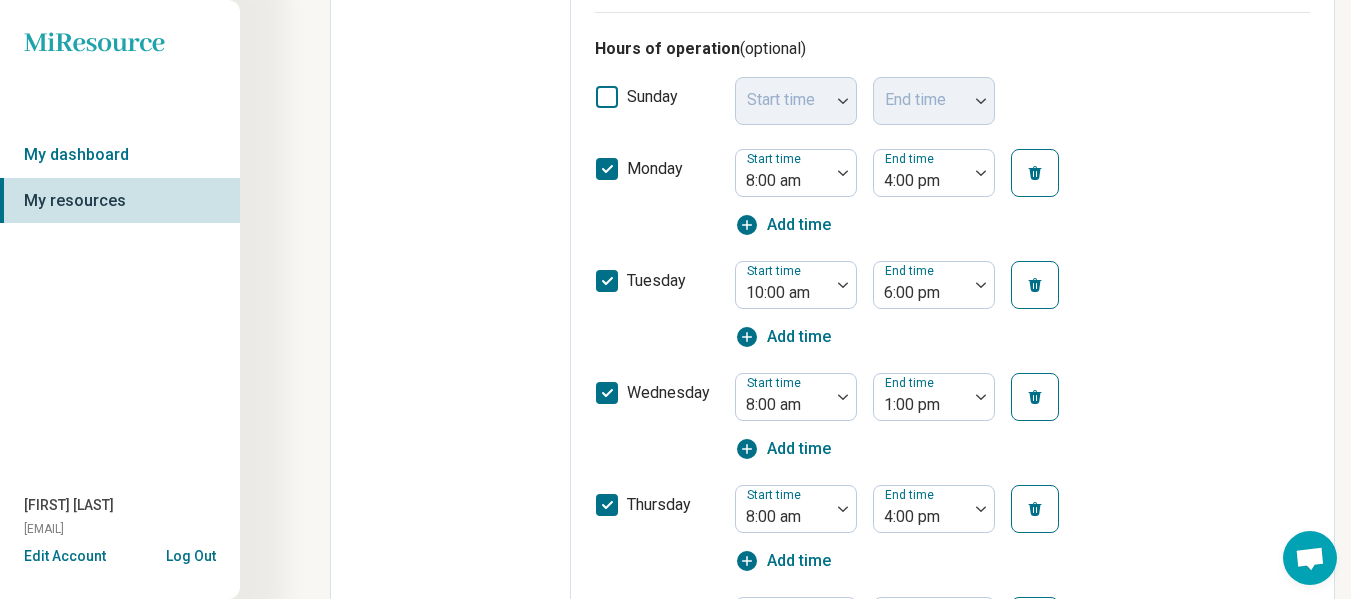 click on "Add time" at bounding box center (799, 449) 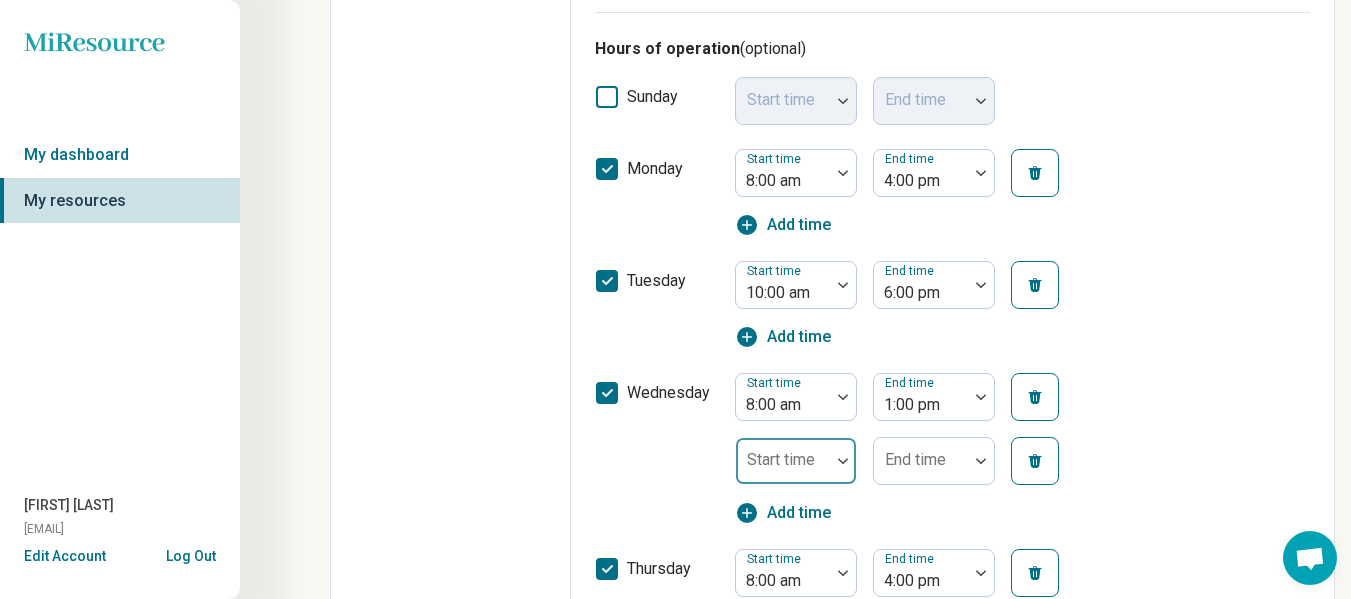 click at bounding box center [783, 469] 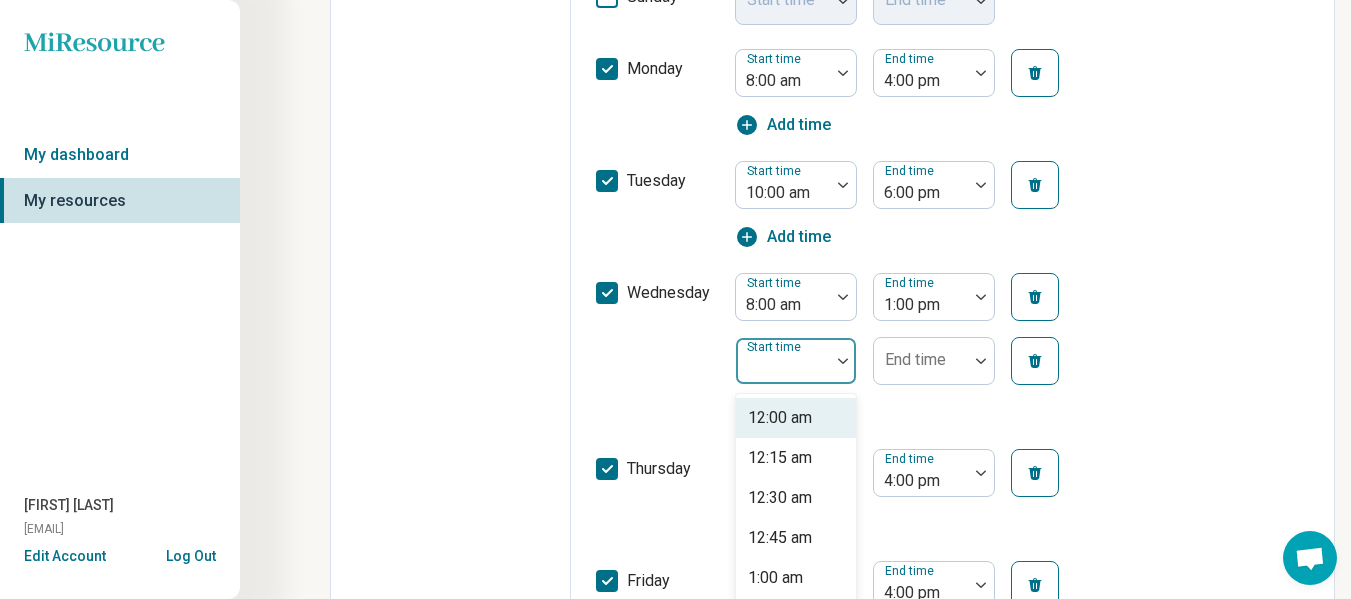 scroll, scrollTop: 876, scrollLeft: 0, axis: vertical 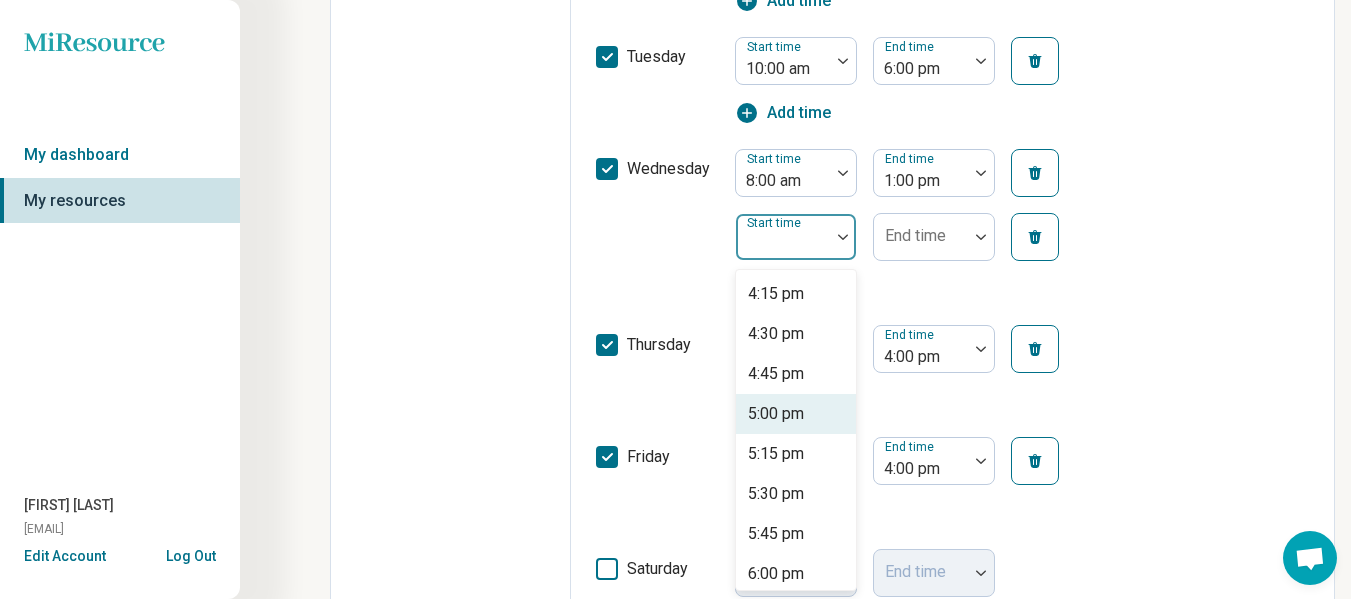 click on "5:00 pm" at bounding box center [776, 414] 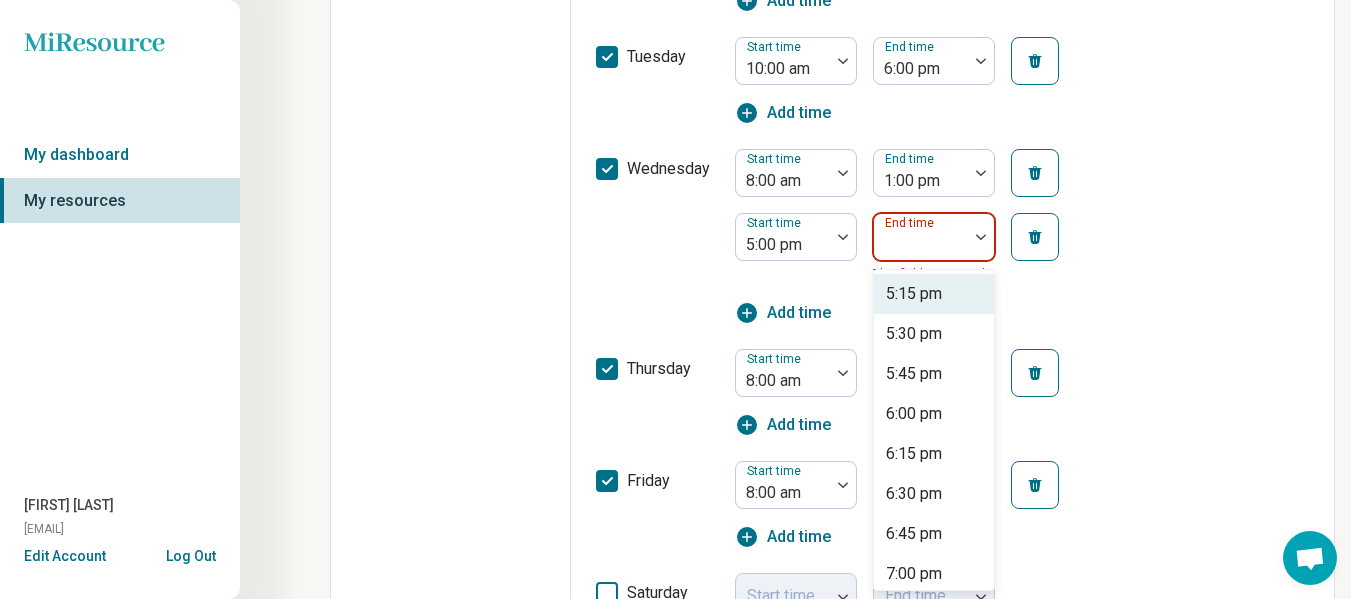 click at bounding box center [981, 237] 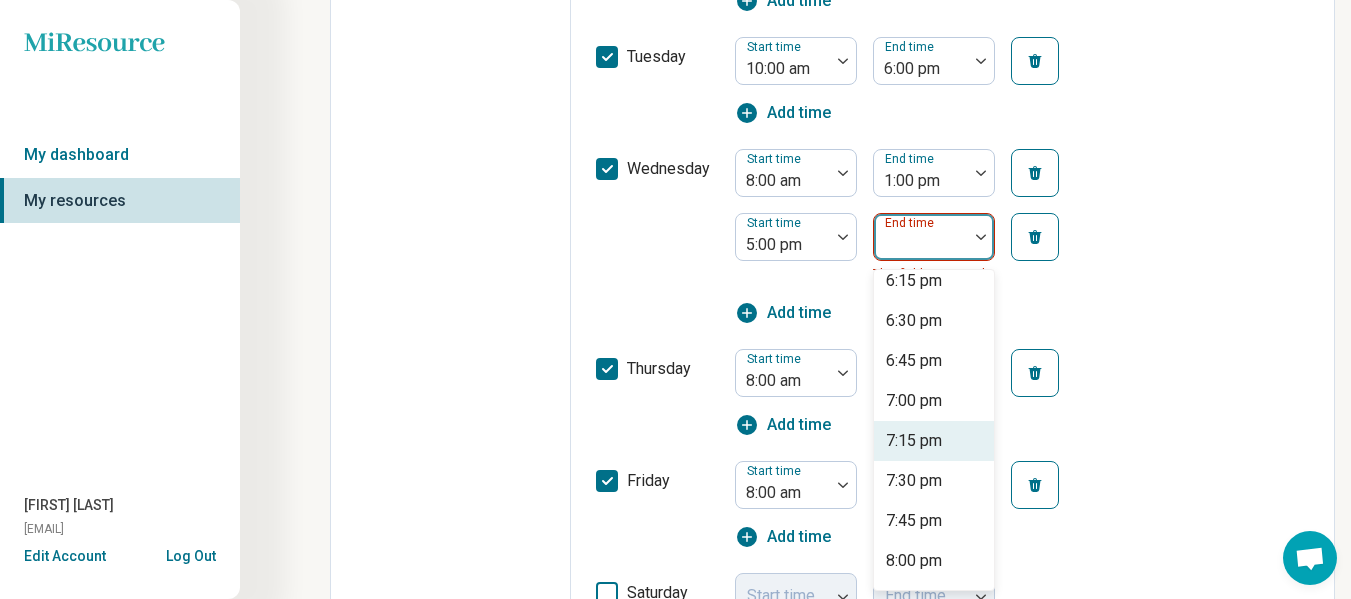 scroll, scrollTop: 200, scrollLeft: 0, axis: vertical 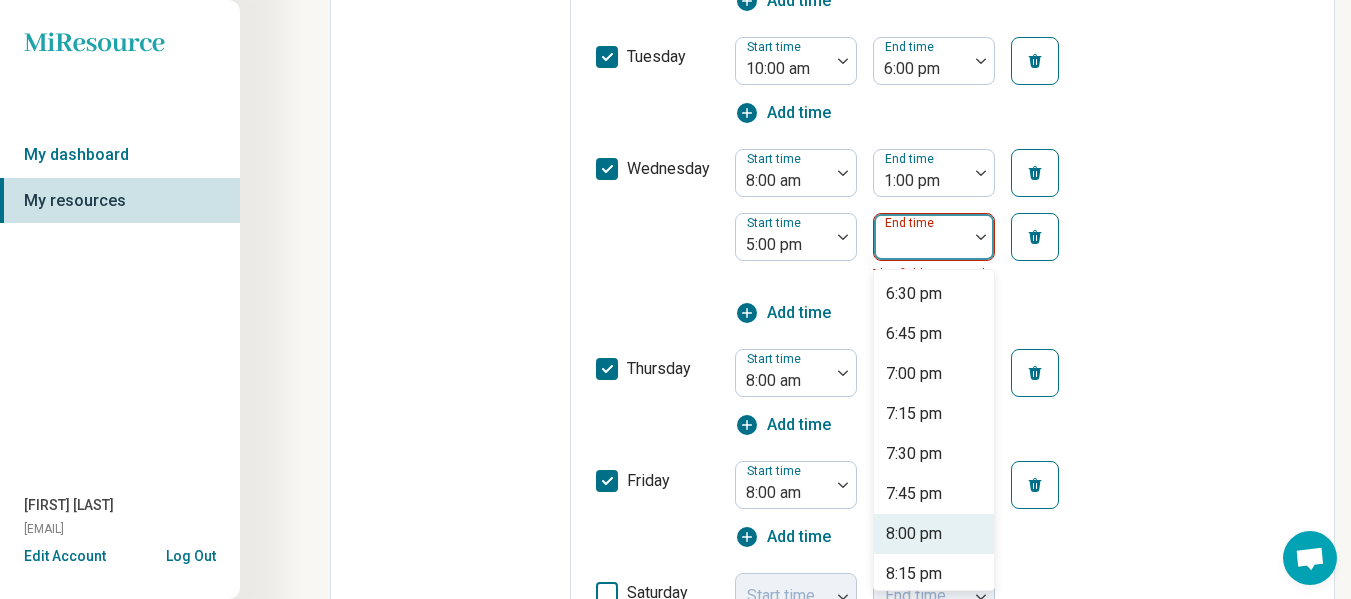 click on "8:00 pm" at bounding box center [914, 534] 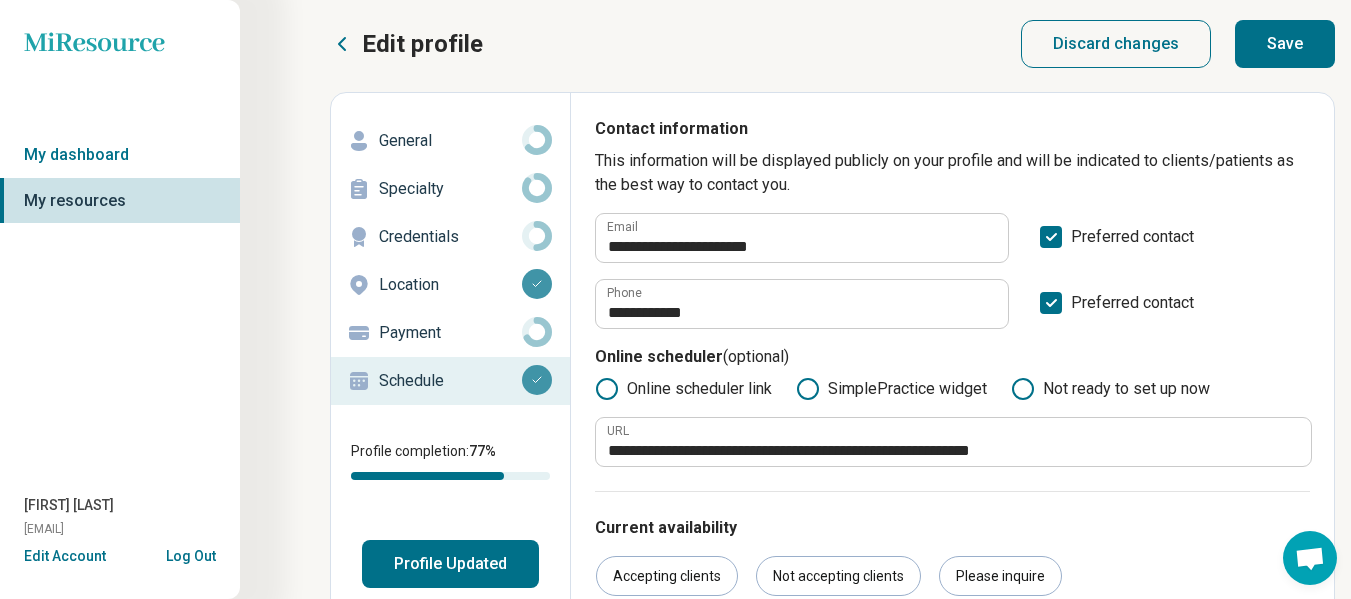 scroll, scrollTop: 0, scrollLeft: 0, axis: both 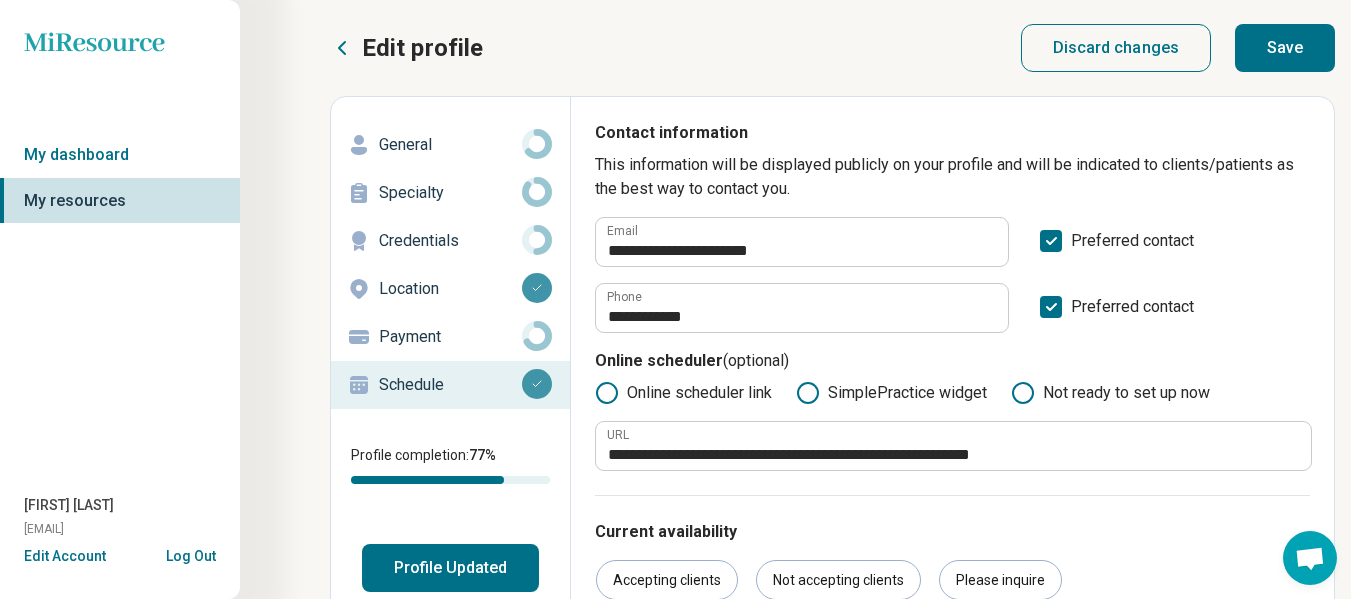 click on "Save" at bounding box center [1285, 48] 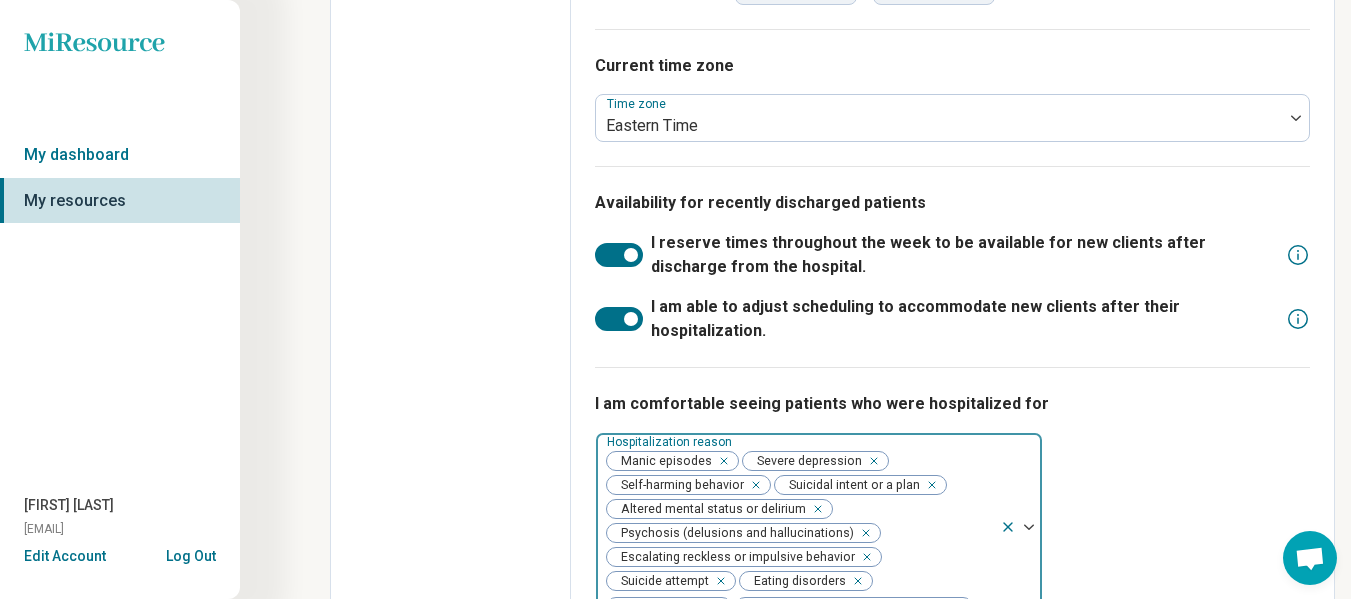 scroll, scrollTop: 1516, scrollLeft: 0, axis: vertical 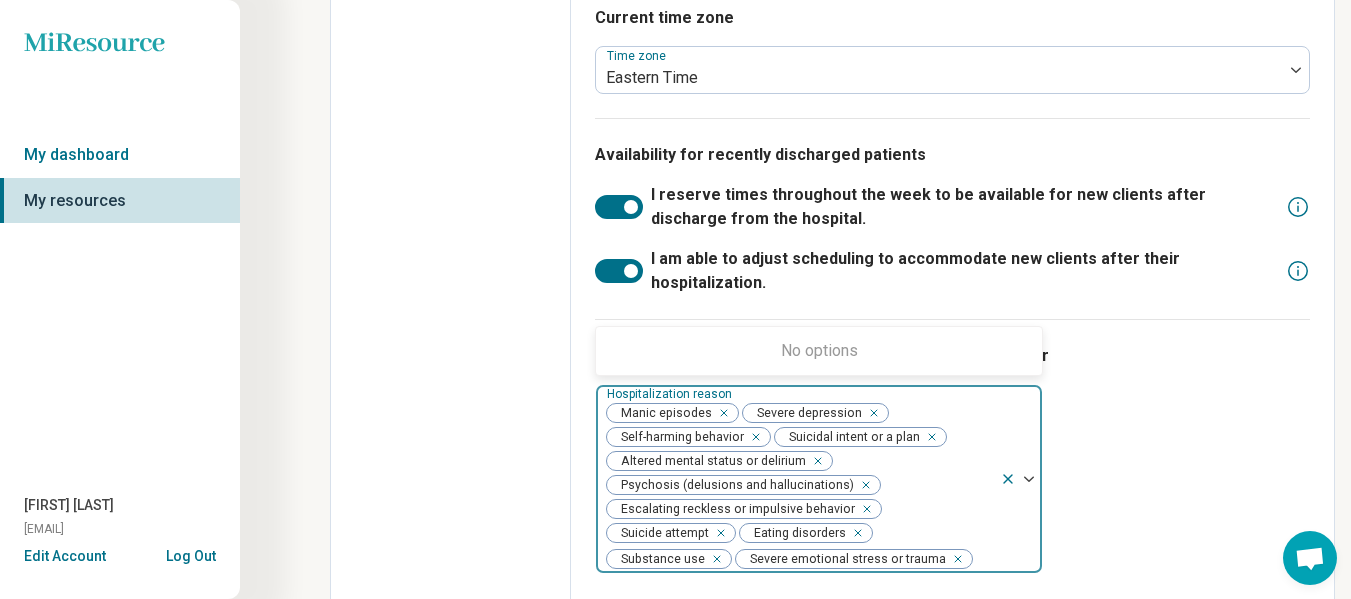 click at bounding box center [1029, 479] 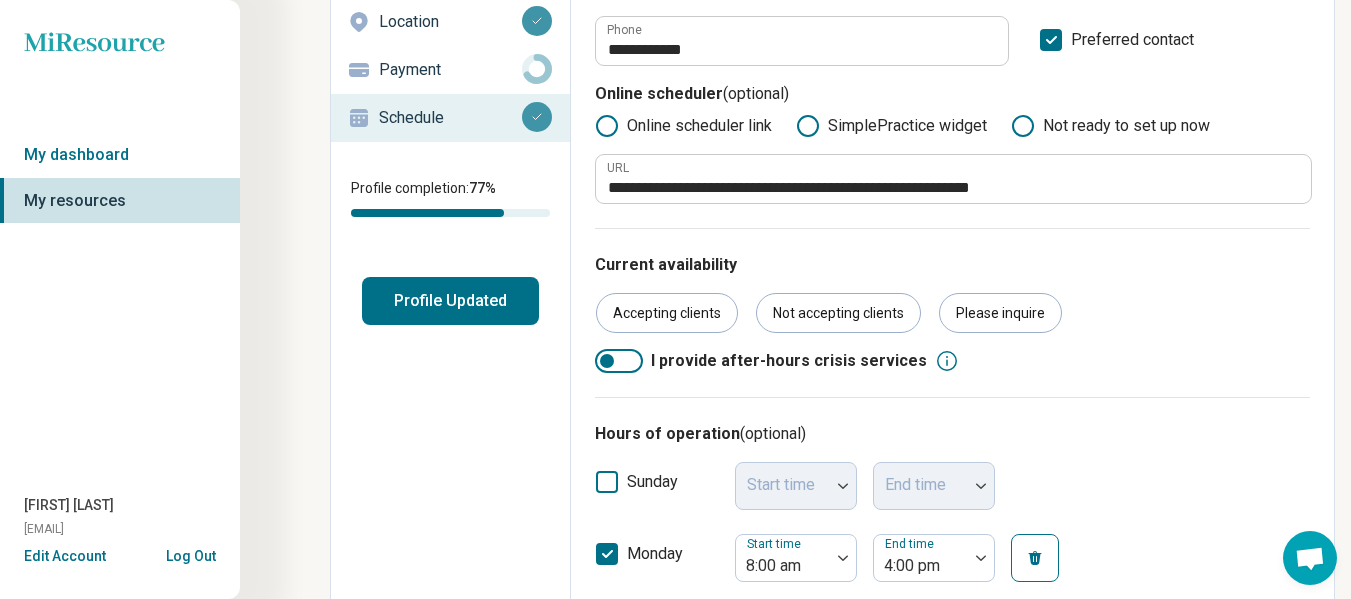 scroll, scrollTop: 0, scrollLeft: 0, axis: both 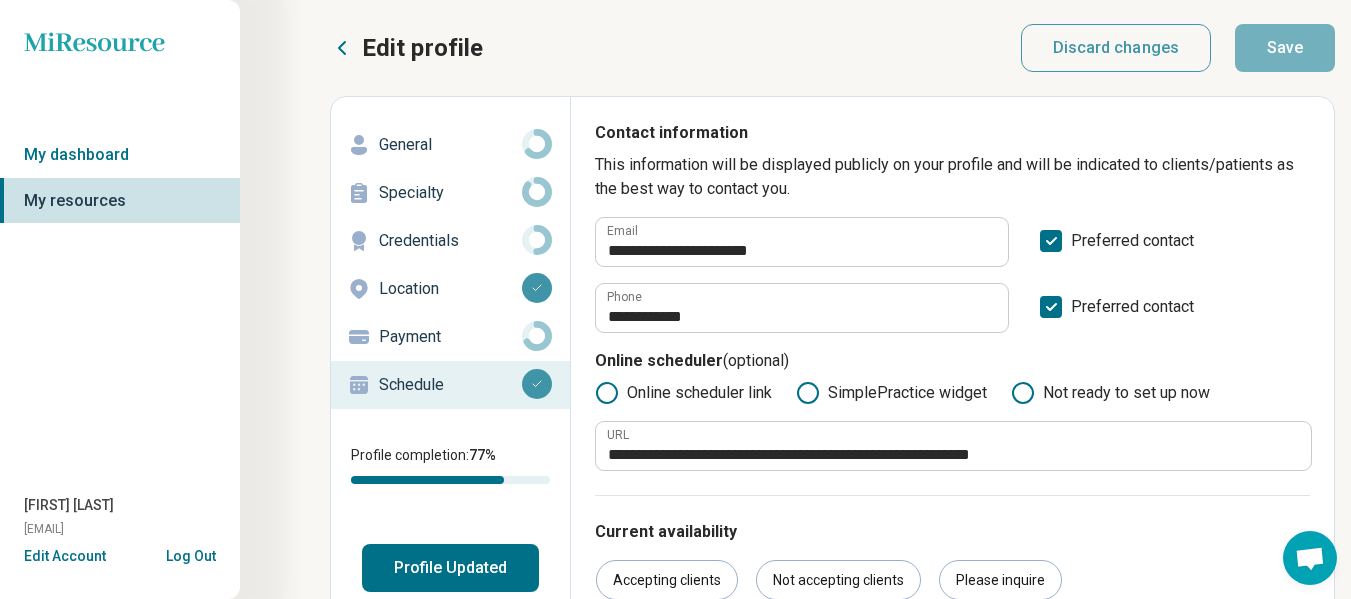 click on "Profile Updated" at bounding box center [450, 568] 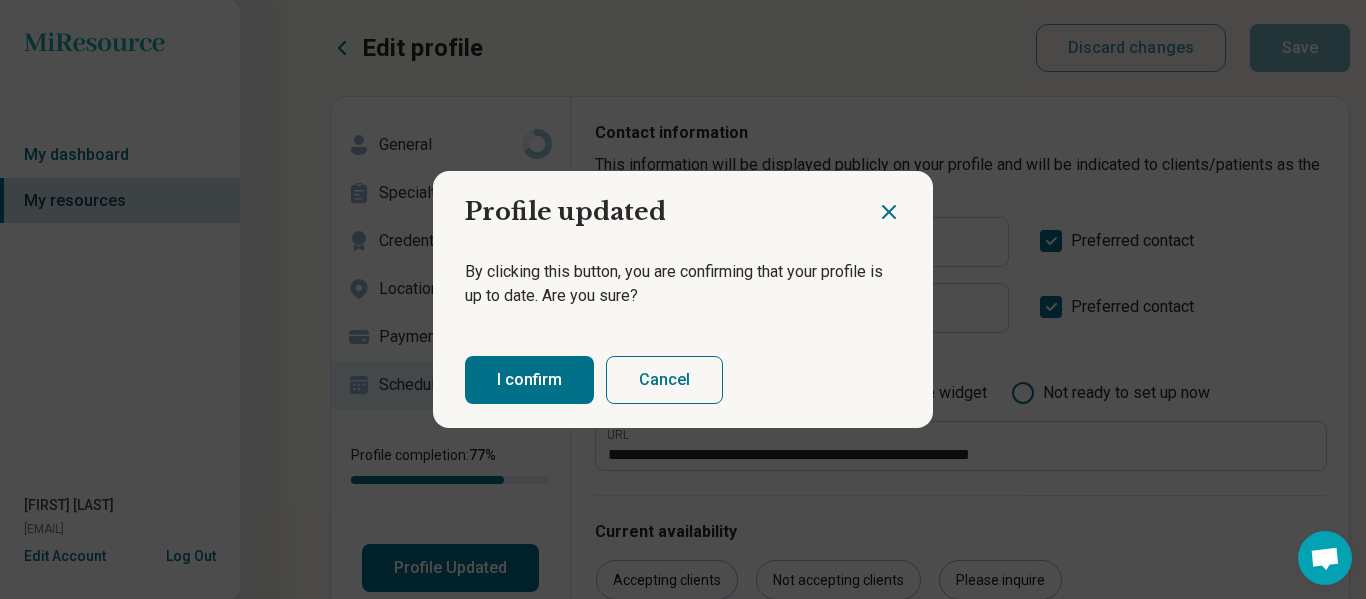 click on "Cancel" at bounding box center (664, 380) 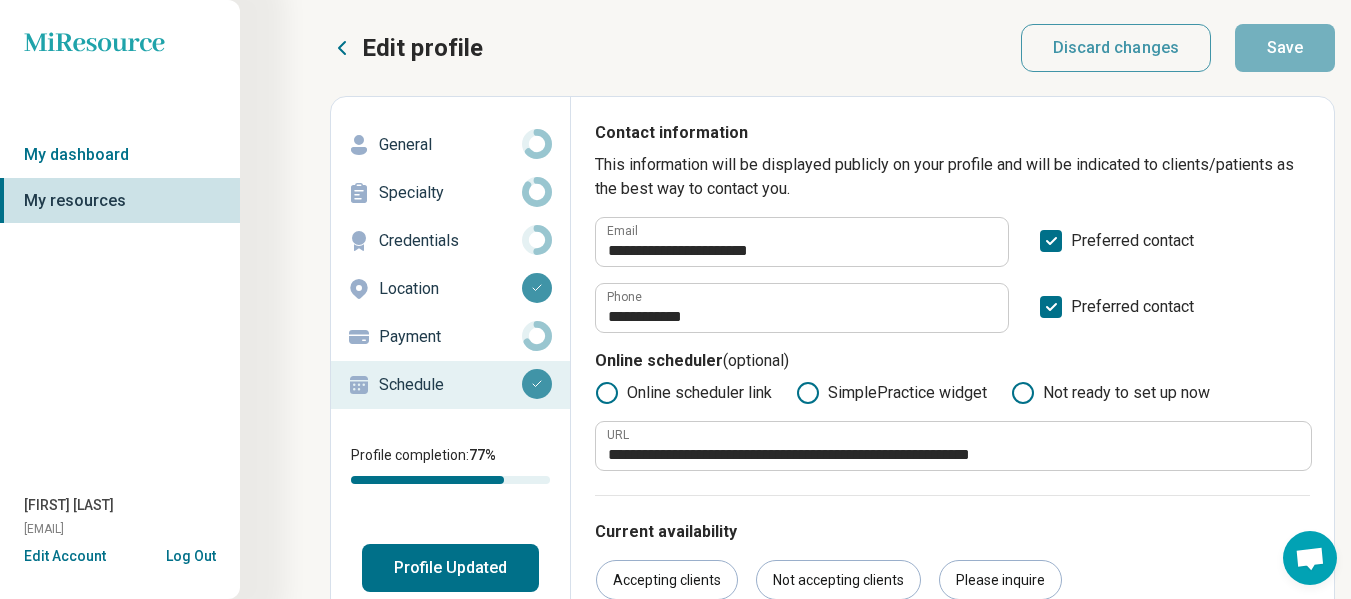 click on "Payment" at bounding box center [450, 337] 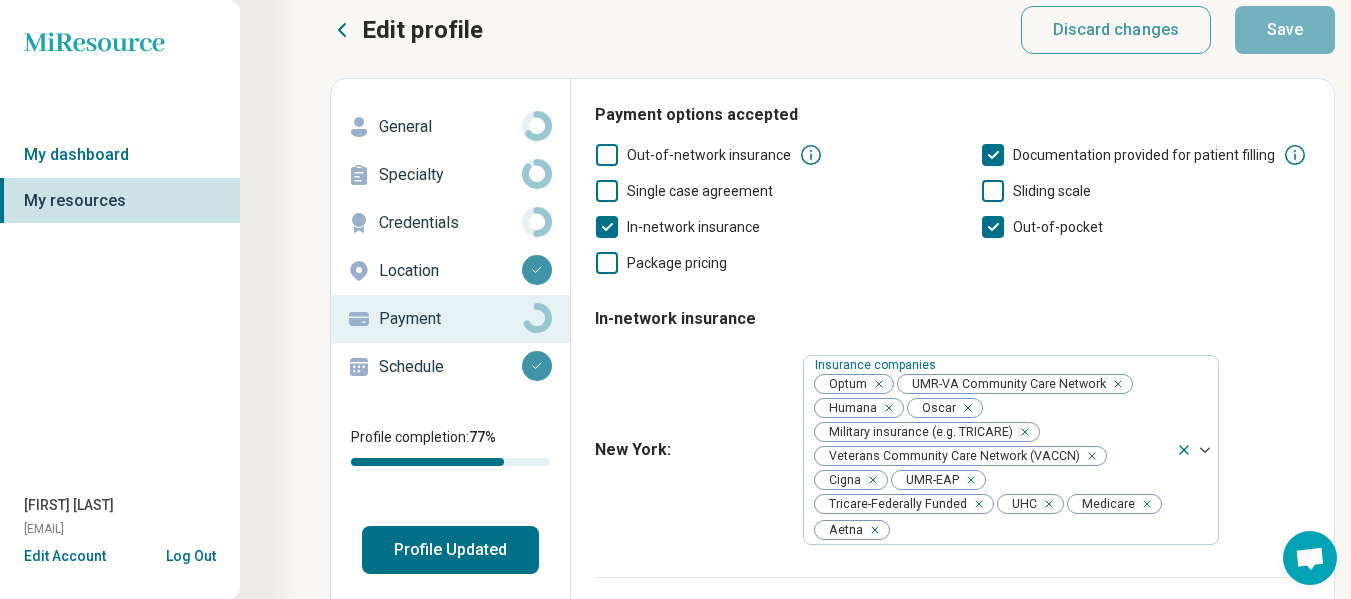 scroll, scrollTop: 0, scrollLeft: 0, axis: both 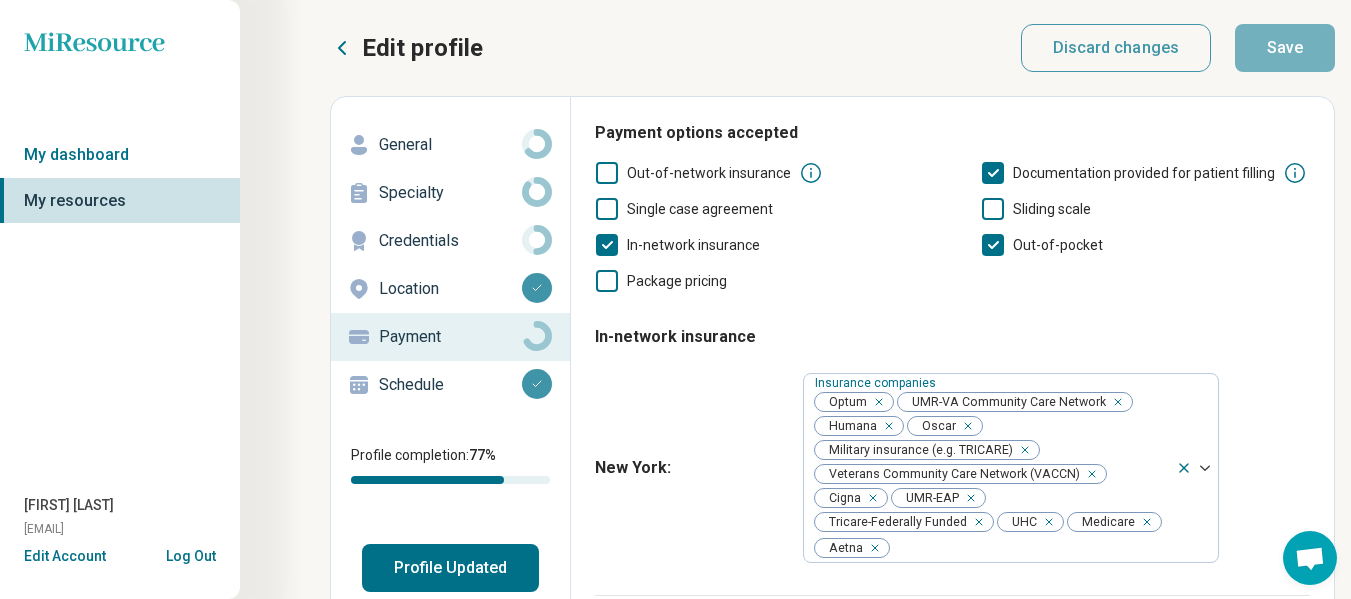 click on "In-network insurance New York : Insurance companies Optum UMR-VA Community Care Network Humana Oscar Military insurance (e.g. TRICARE) Veterans Community Care Network (VACCN) Cigna UMR-EAP Tricare-Federally Funded UHC Medicare Aetna" at bounding box center (952, 440) 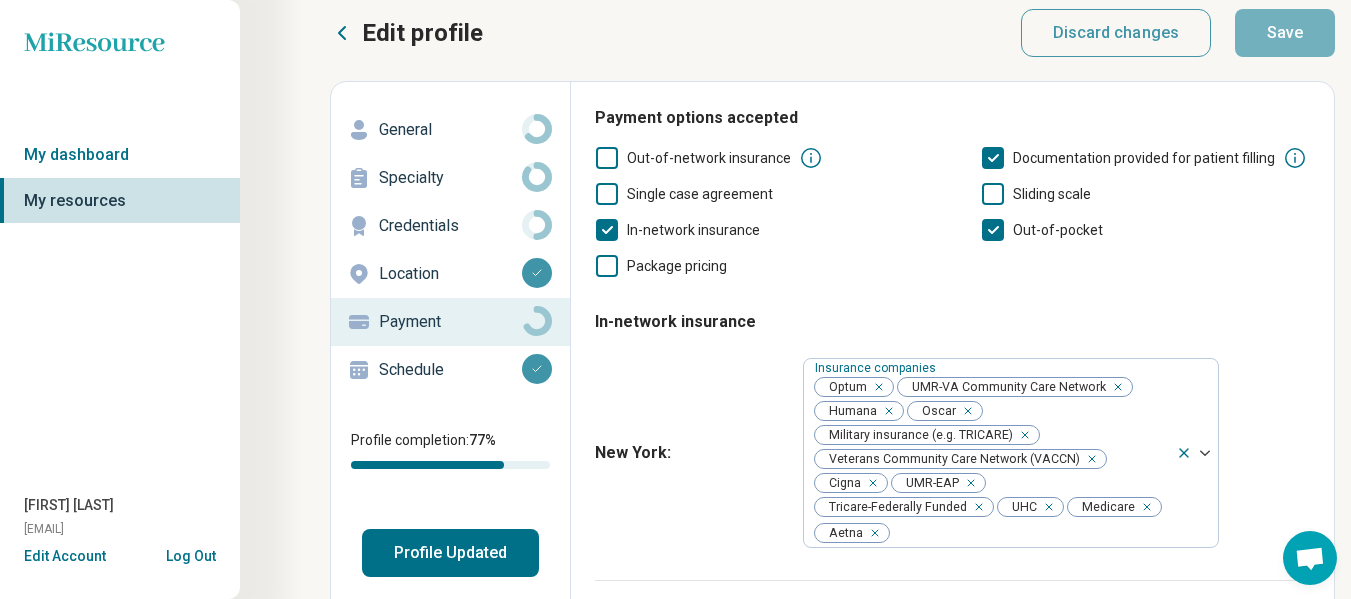 scroll, scrollTop: 0, scrollLeft: 0, axis: both 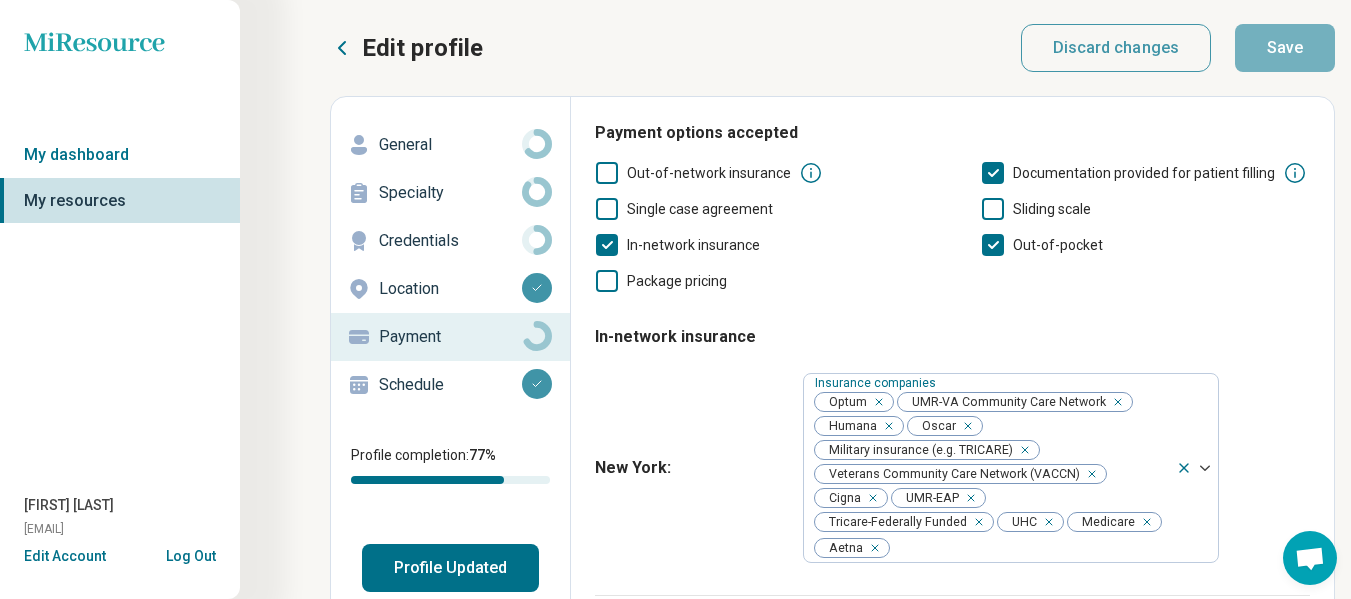 click on "Specialty" at bounding box center [450, 193] 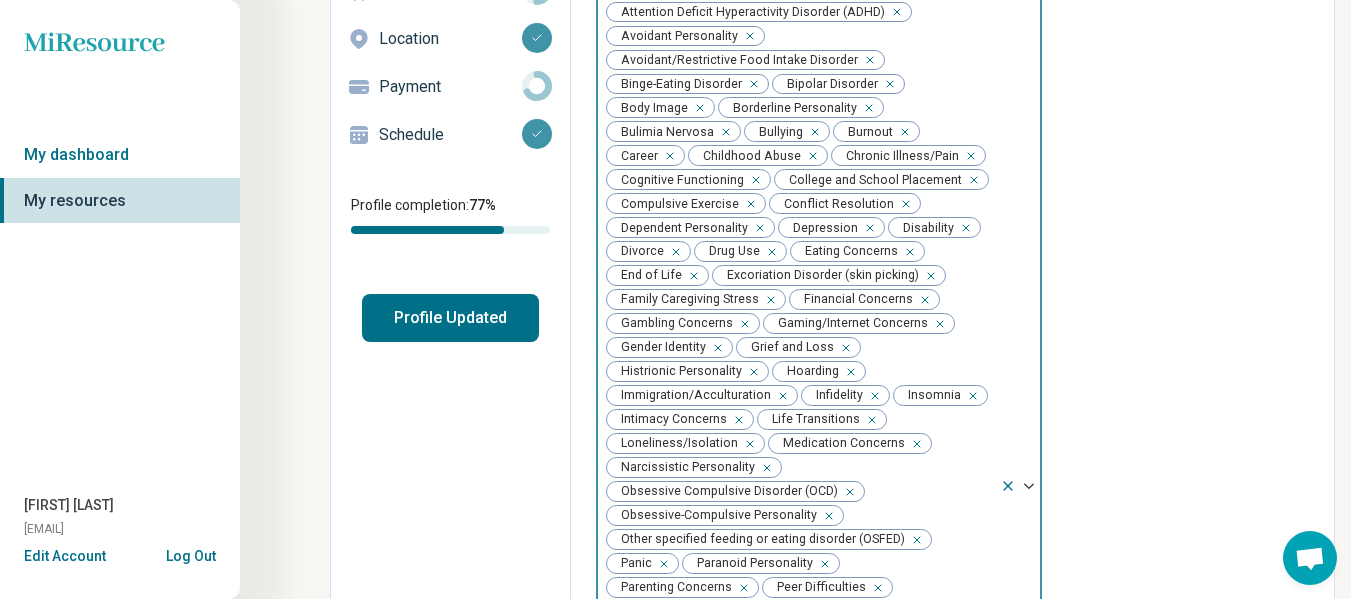 scroll, scrollTop: 300, scrollLeft: 0, axis: vertical 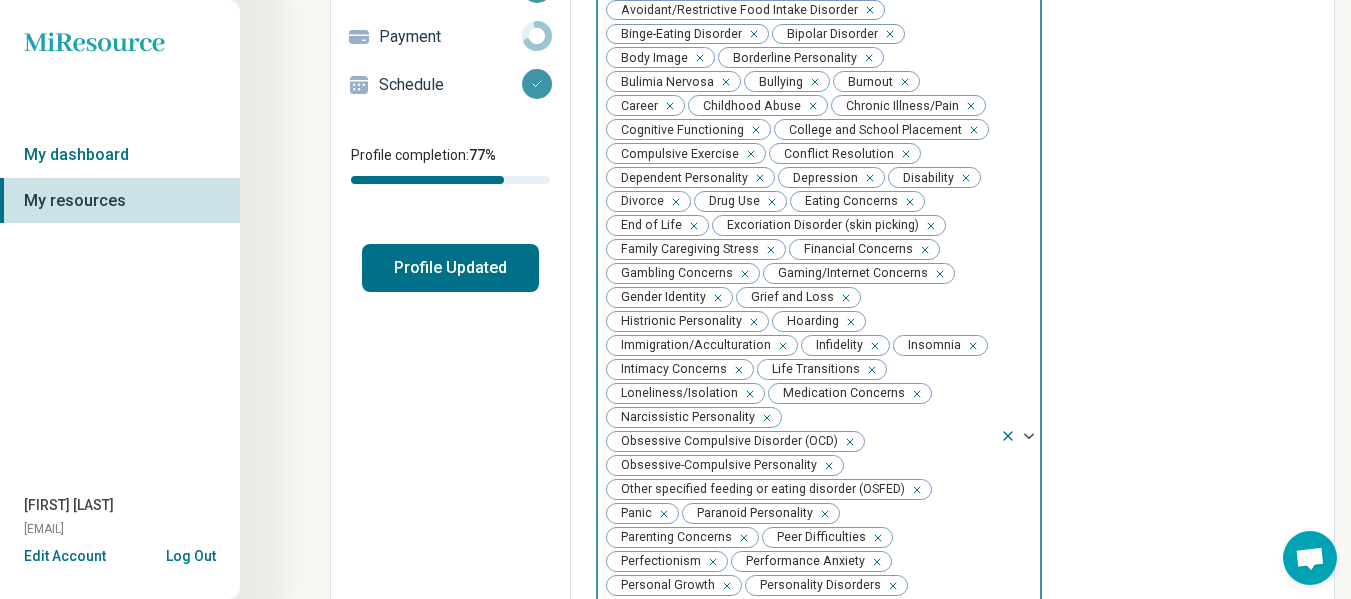 click 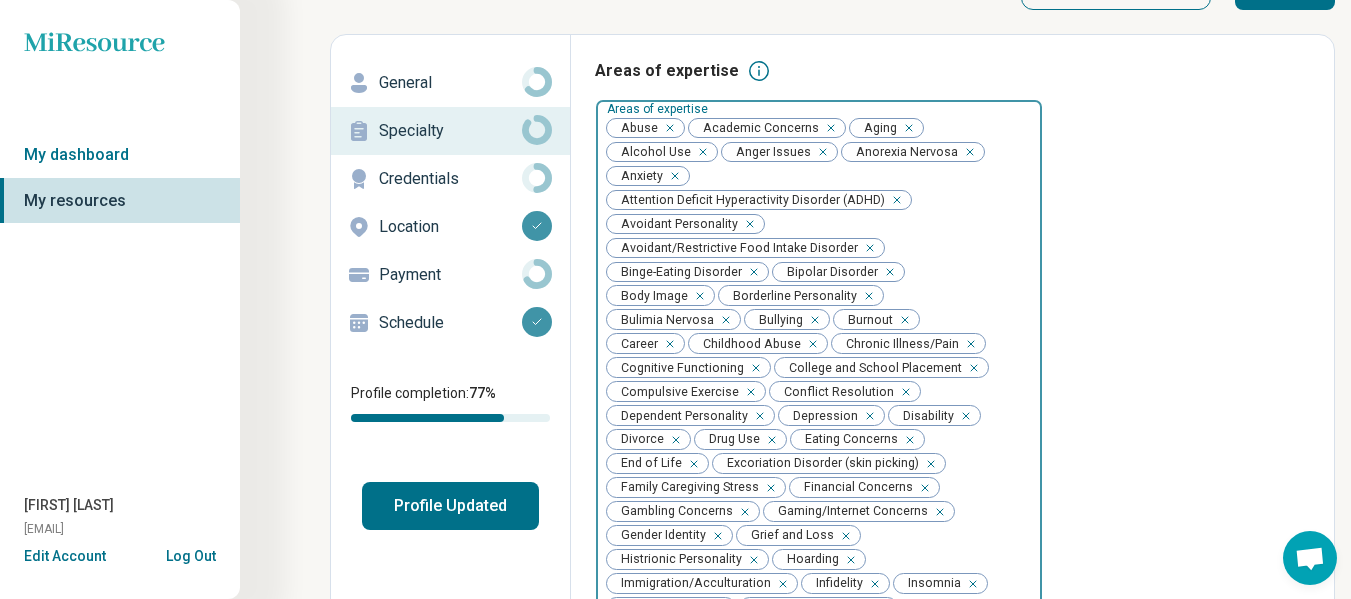 scroll, scrollTop: 0, scrollLeft: 0, axis: both 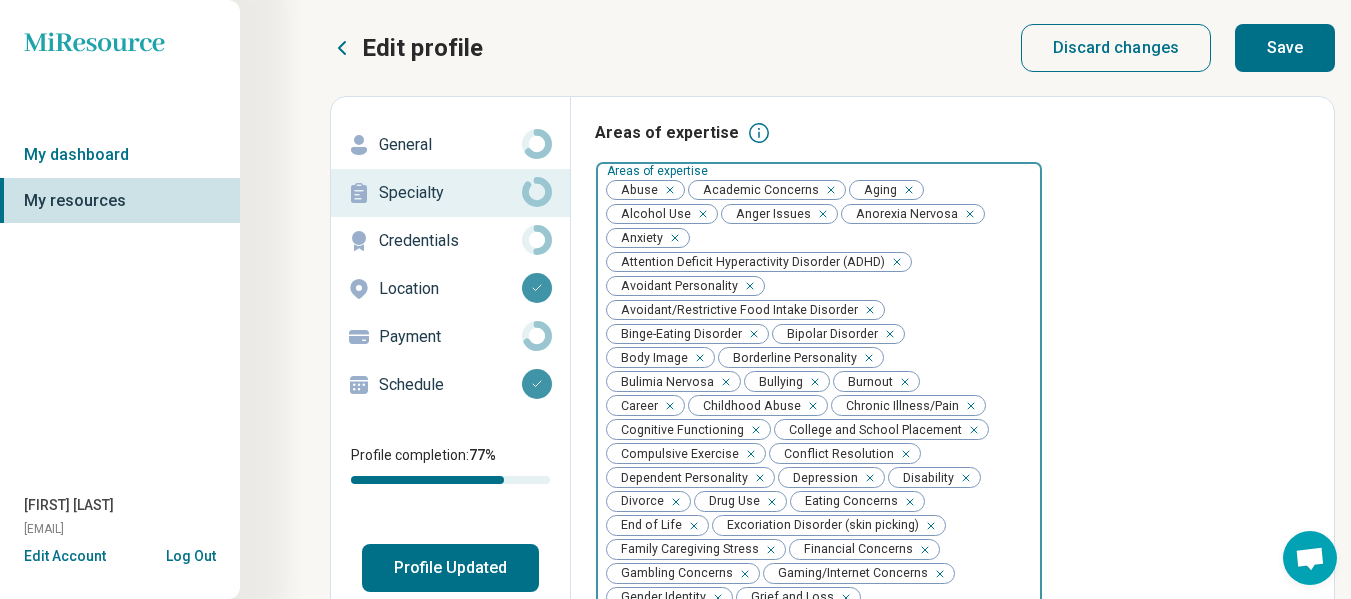 click on "Credentials" at bounding box center [450, 241] 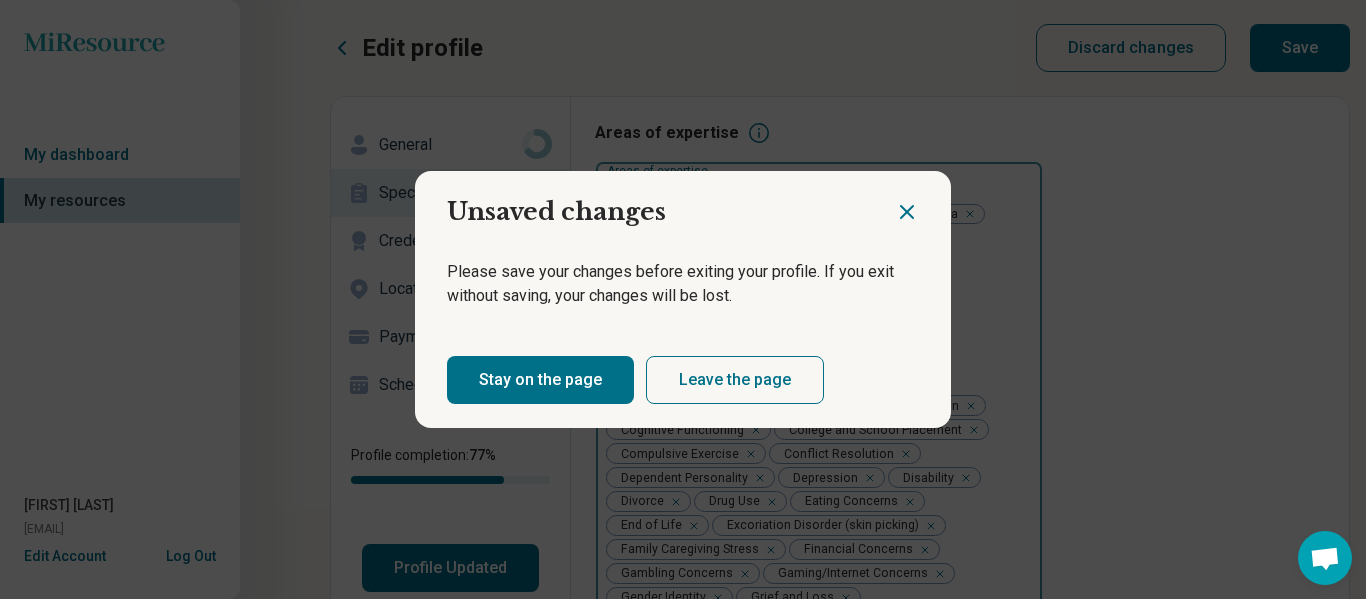 click on "Leave the page" at bounding box center (735, 380) 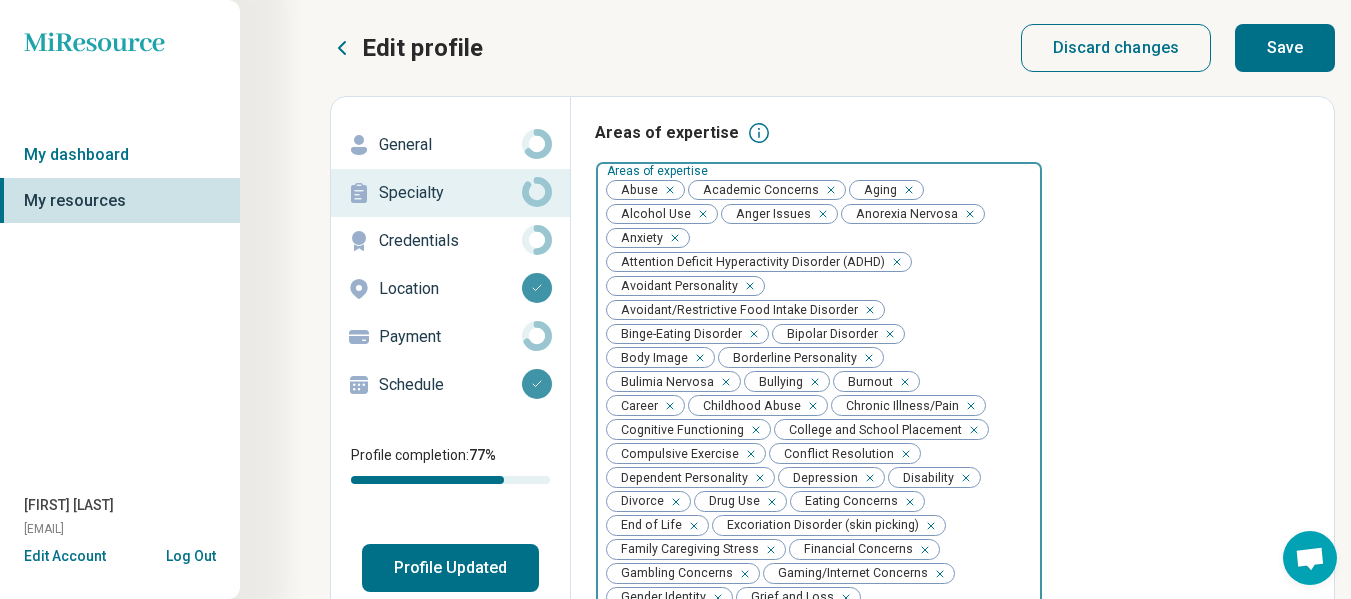 type on "*" 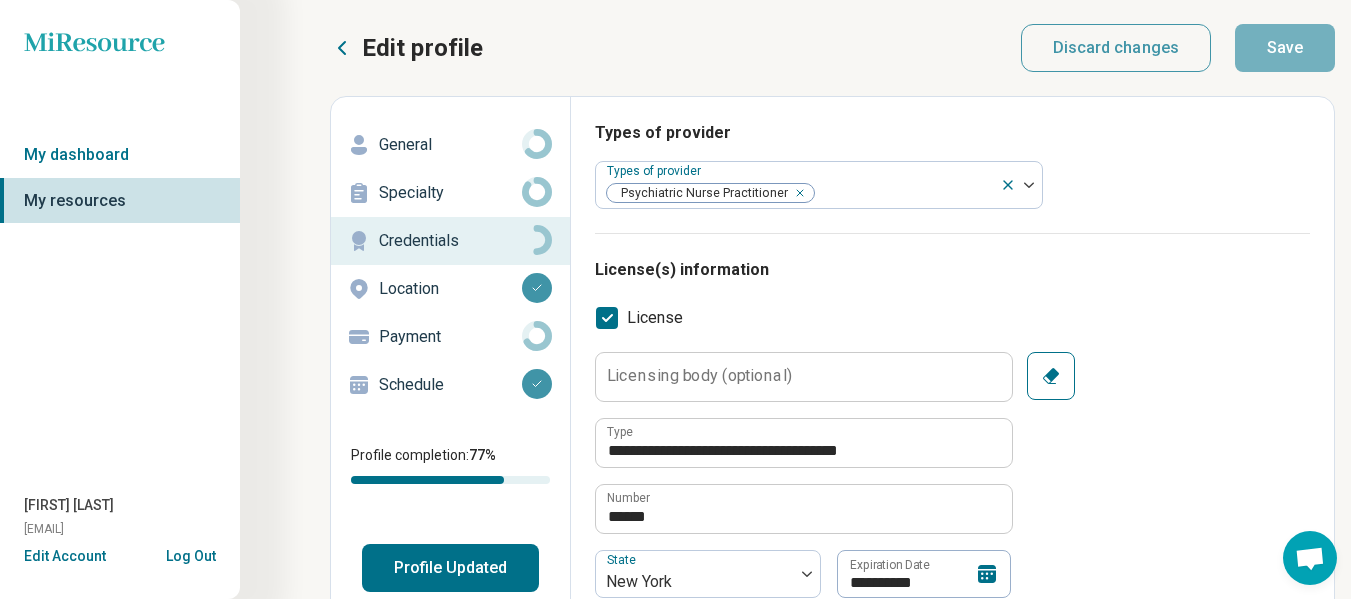 click on "**********" at bounding box center (667, 1210) 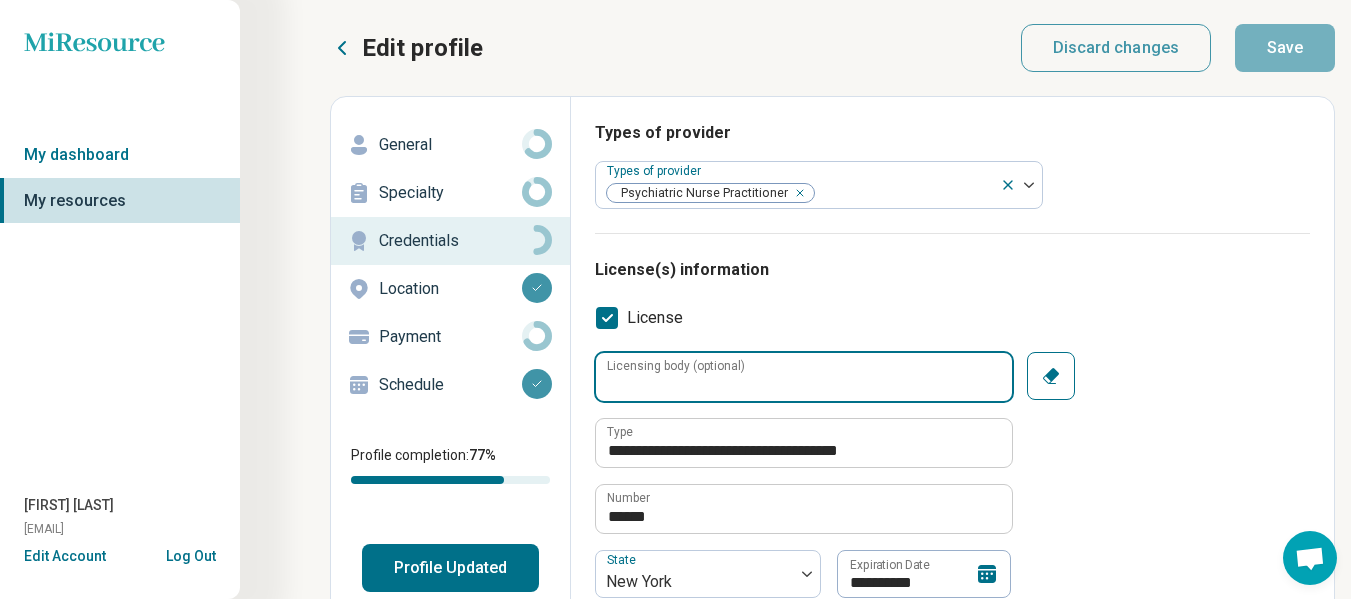 click on "Licensing body (optional)" at bounding box center (804, 377) 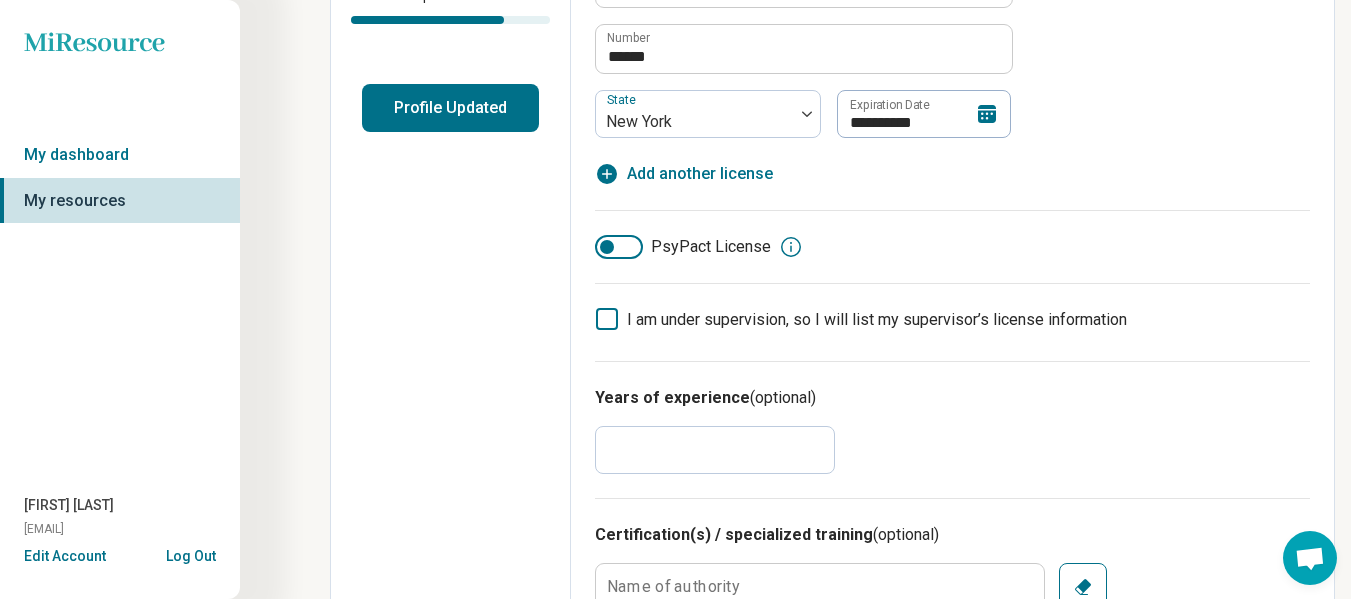 scroll, scrollTop: 100, scrollLeft: 0, axis: vertical 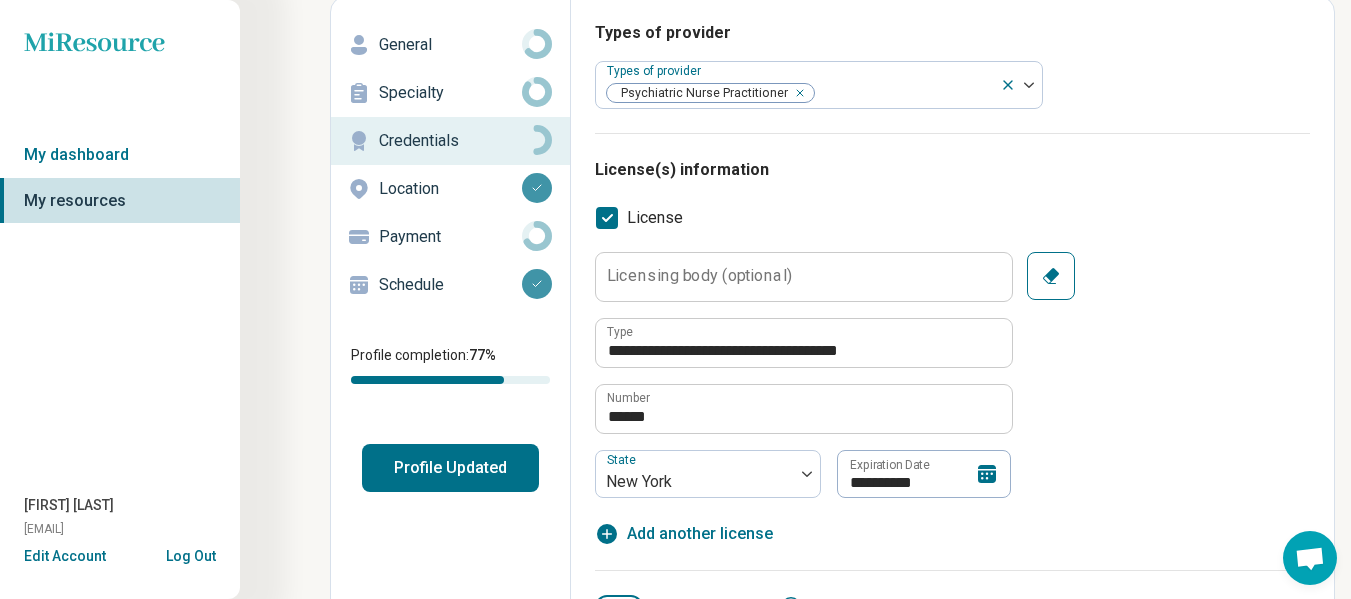 click on "Location" at bounding box center (450, 189) 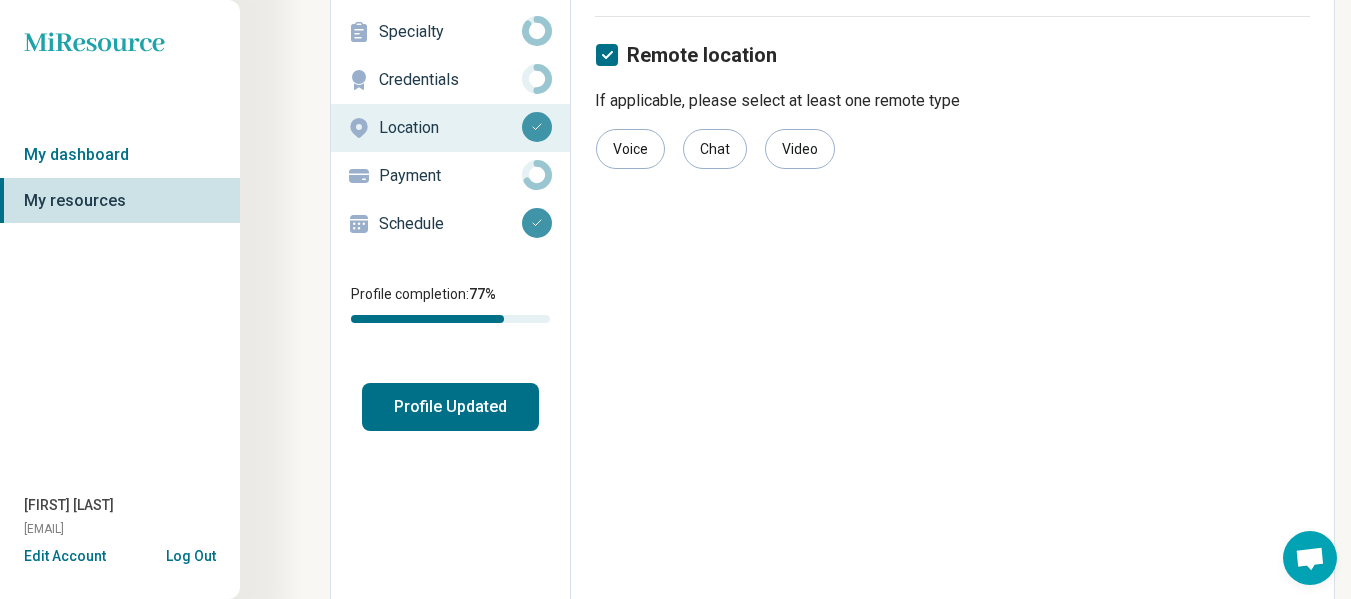 scroll, scrollTop: 200, scrollLeft: 0, axis: vertical 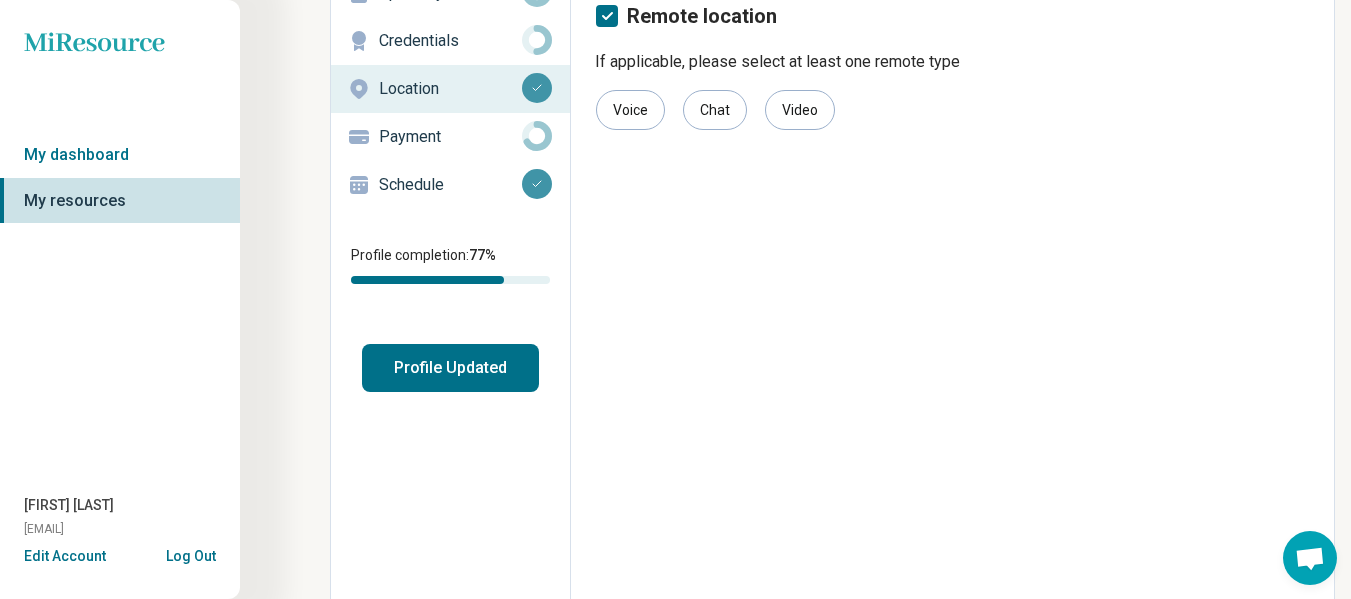 click on "Profile Updated" at bounding box center (450, 368) 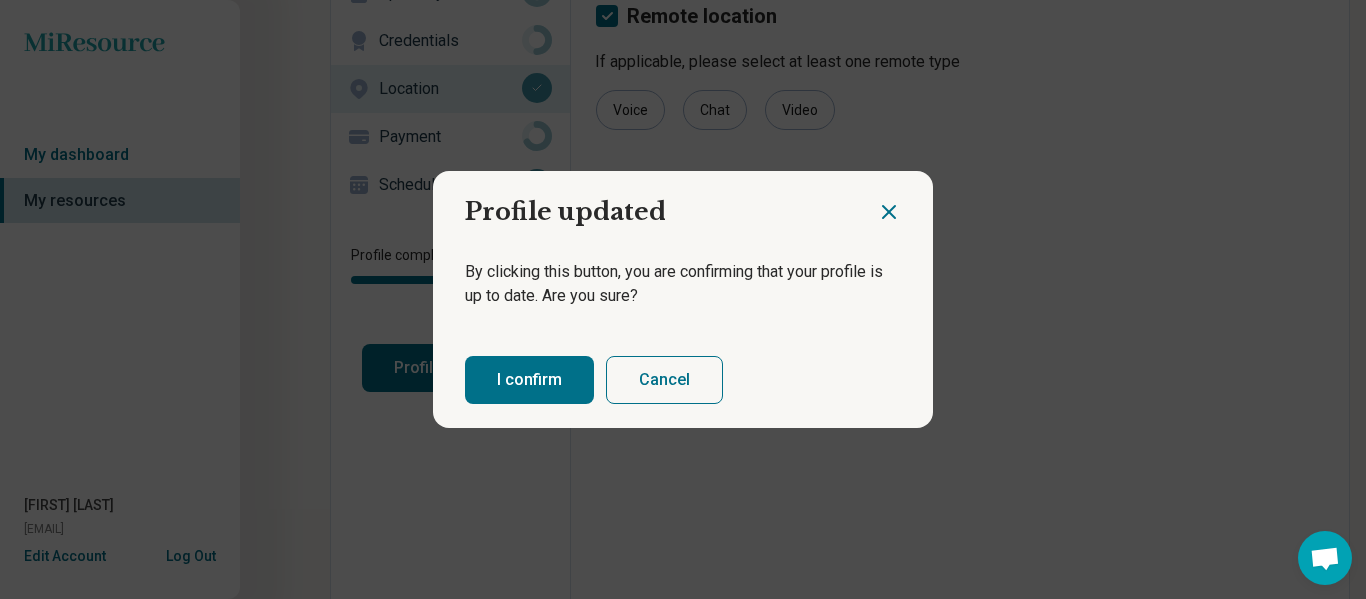 click on "I confirm" at bounding box center [529, 380] 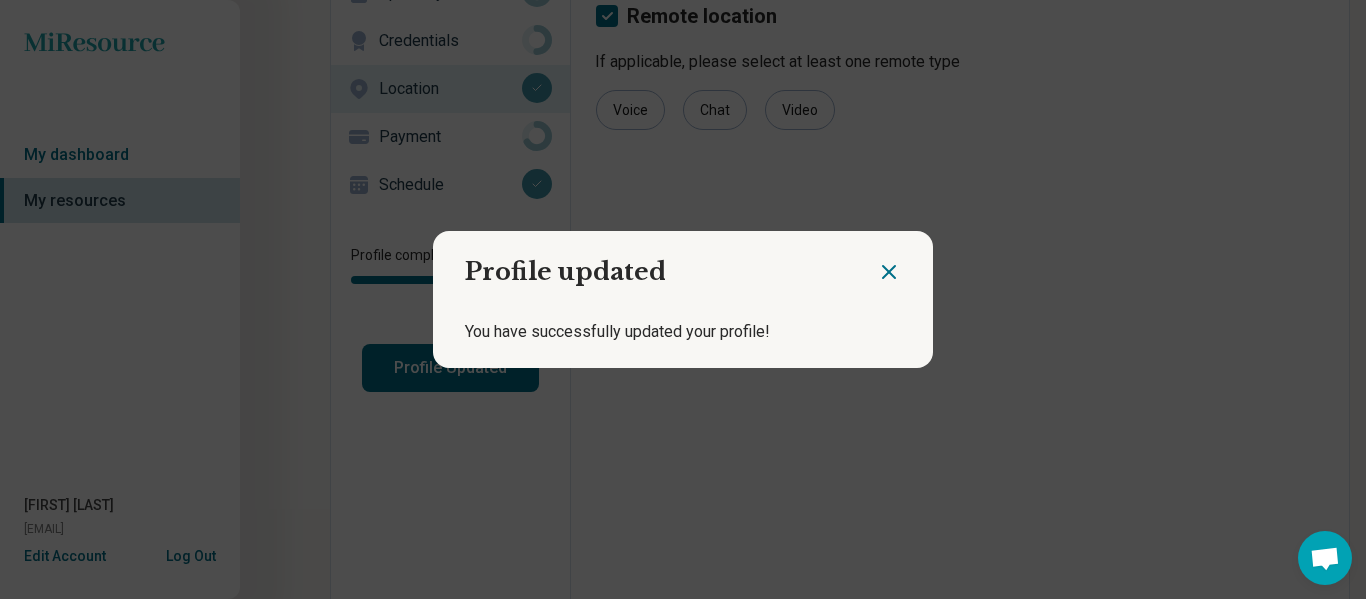 click at bounding box center (905, 264) 